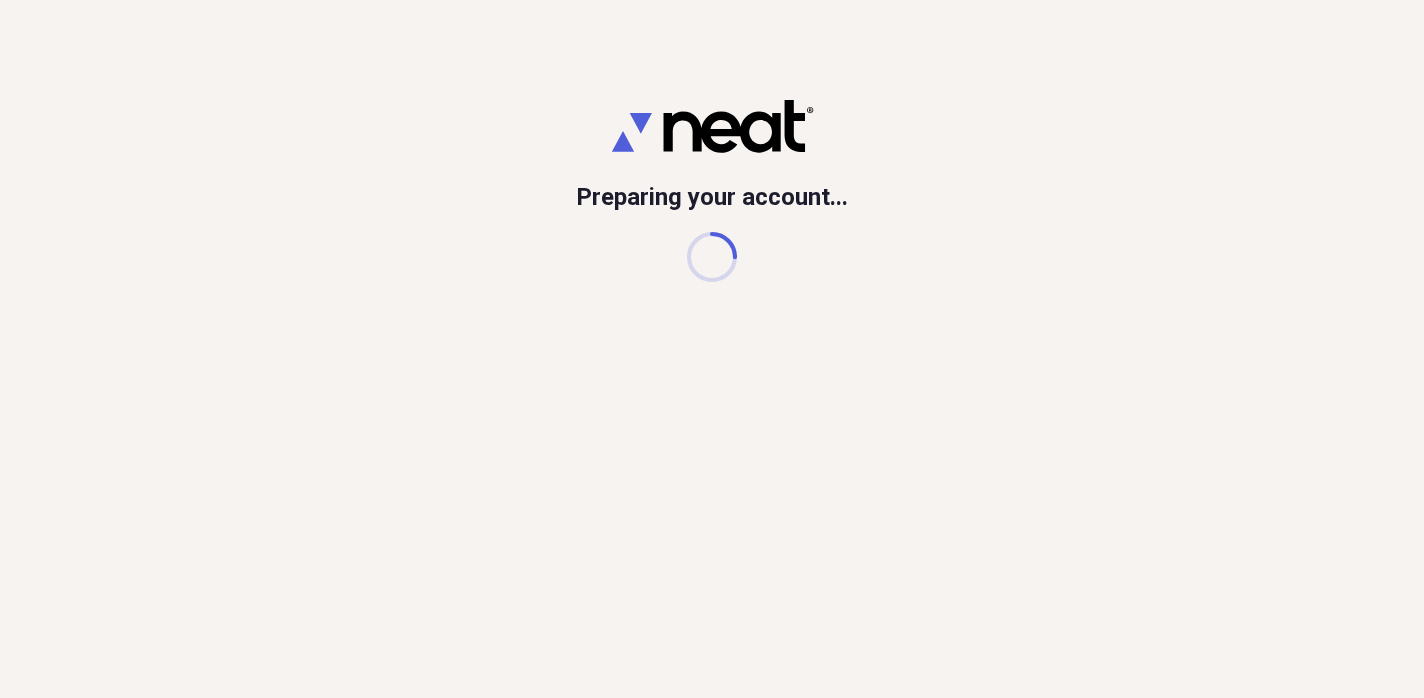 scroll, scrollTop: 0, scrollLeft: 0, axis: both 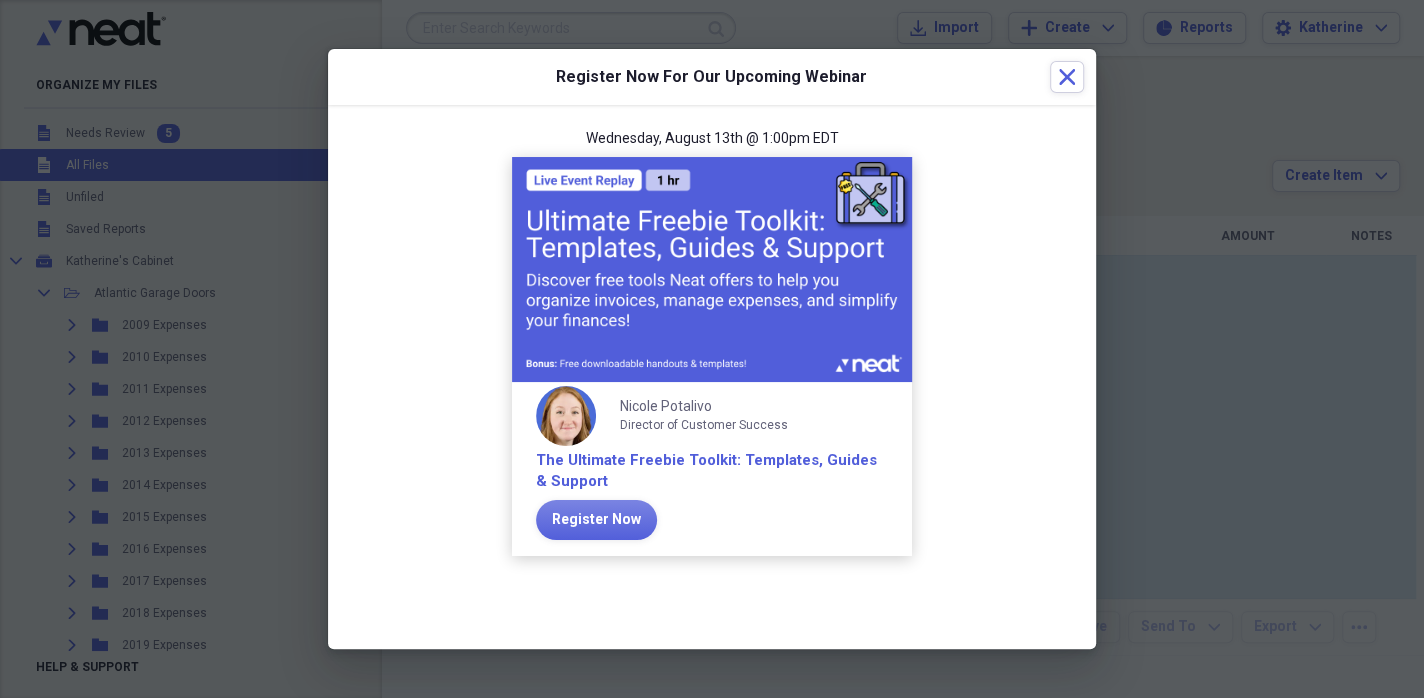 click on "Register Now For Our Upcoming Webinar Close" at bounding box center (712, 77) 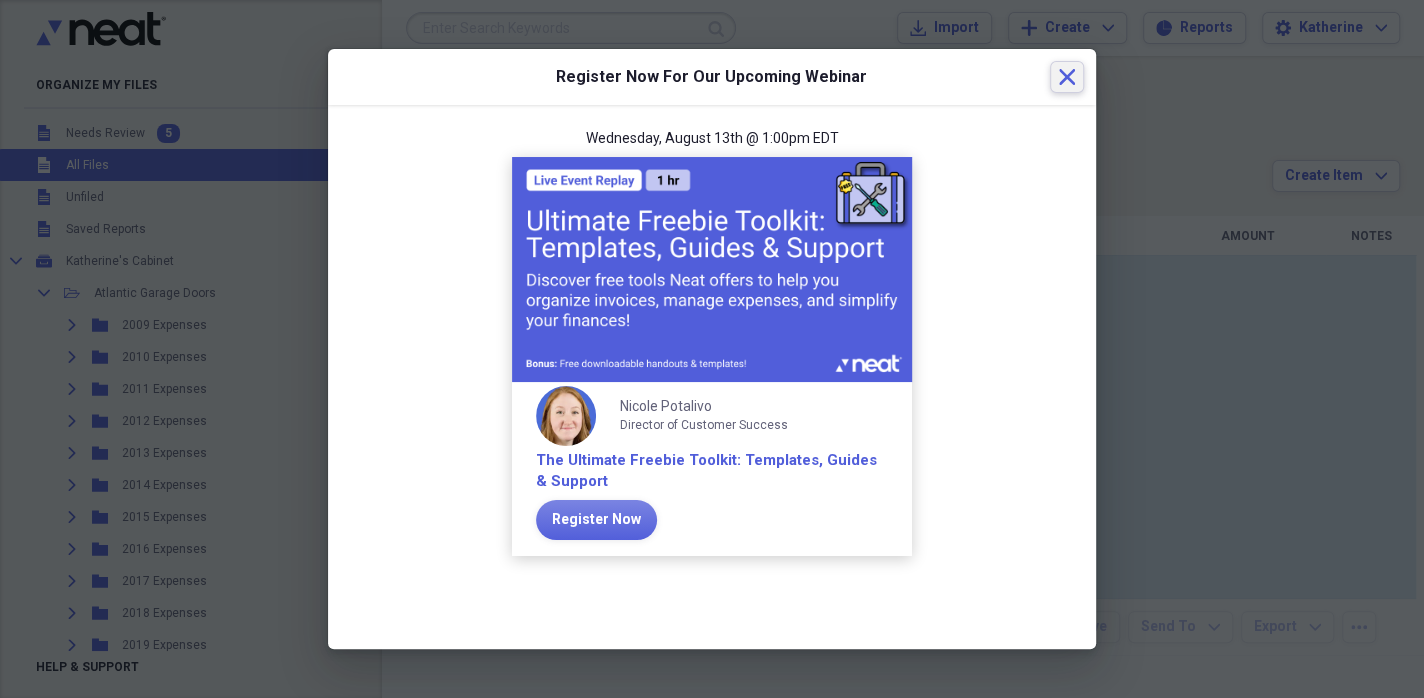 click on "Close" 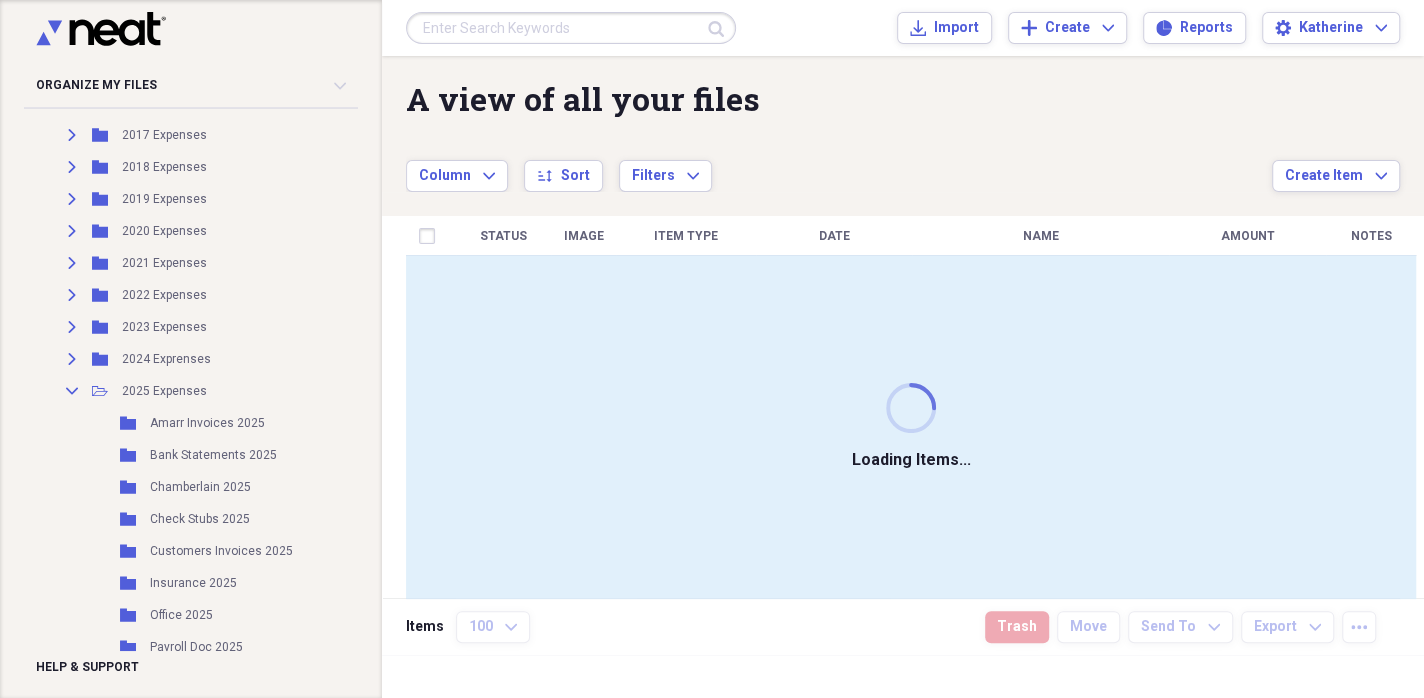 scroll, scrollTop: 500, scrollLeft: 0, axis: vertical 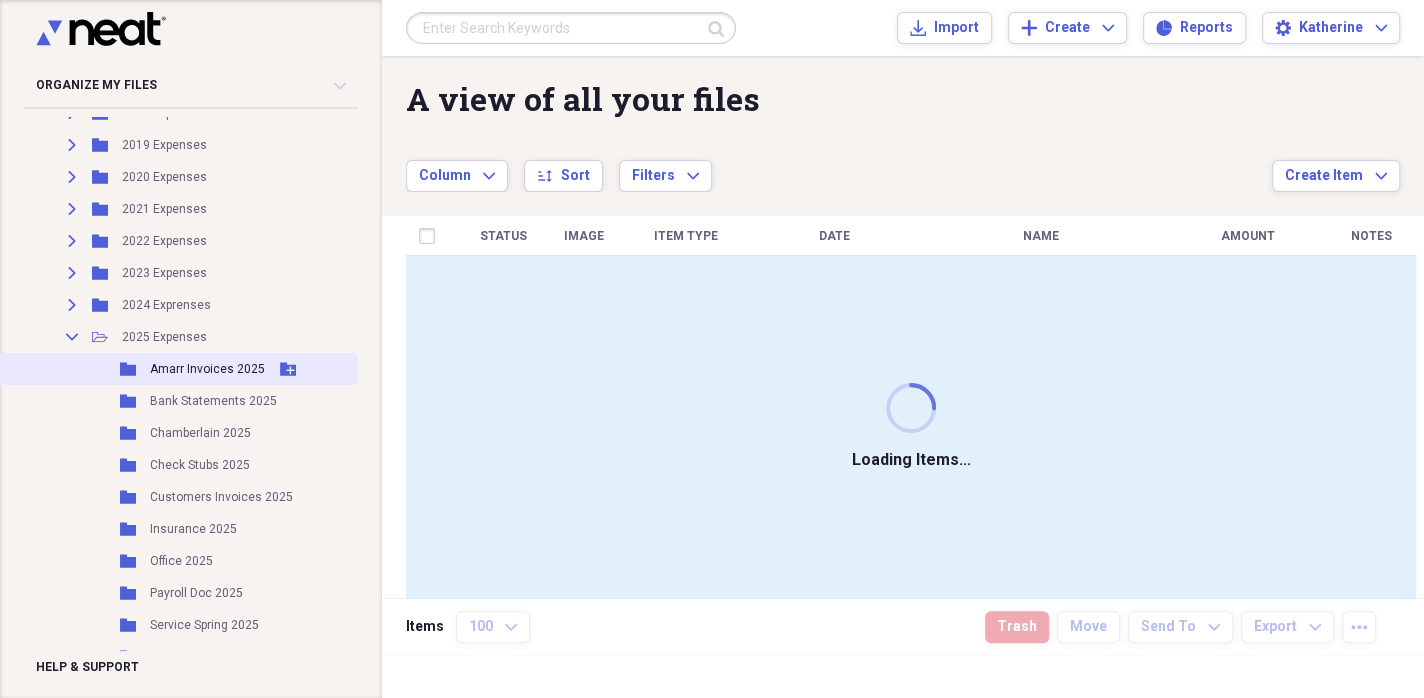 click on "Amarr Invoices 2025" at bounding box center (207, 369) 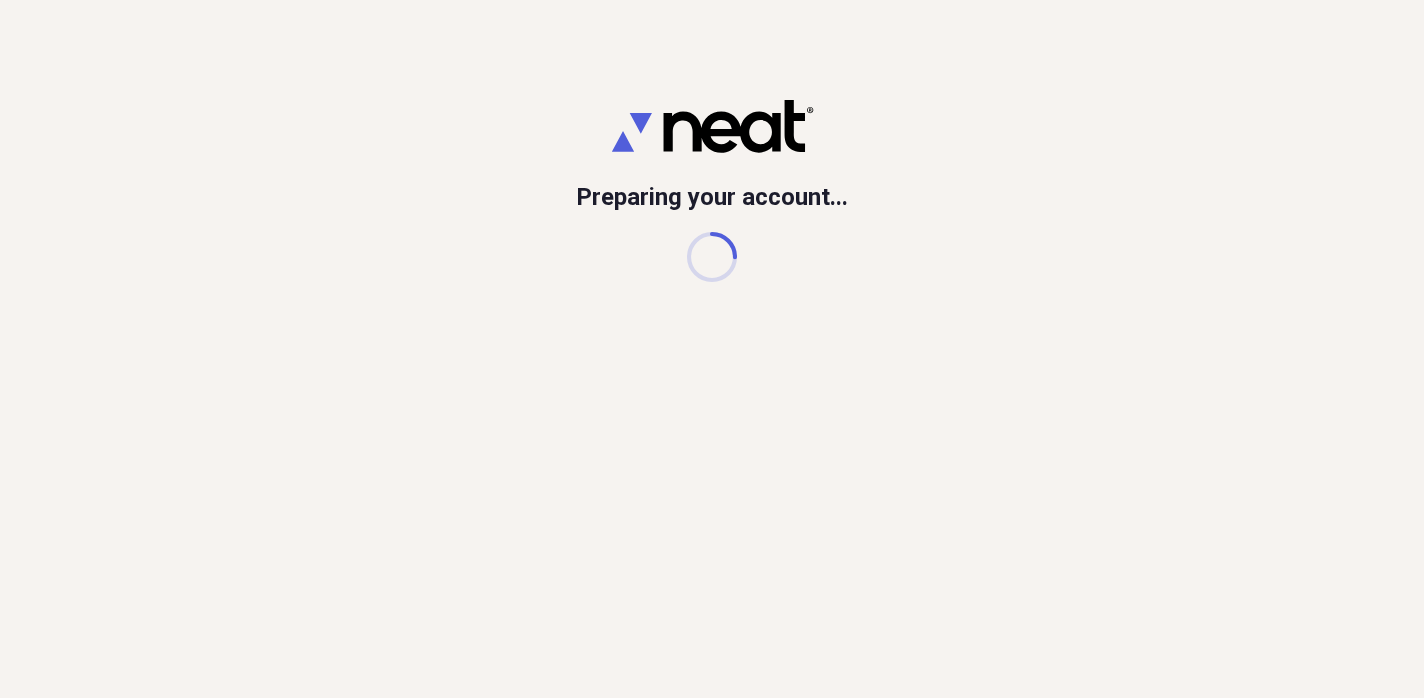 scroll, scrollTop: 0, scrollLeft: 0, axis: both 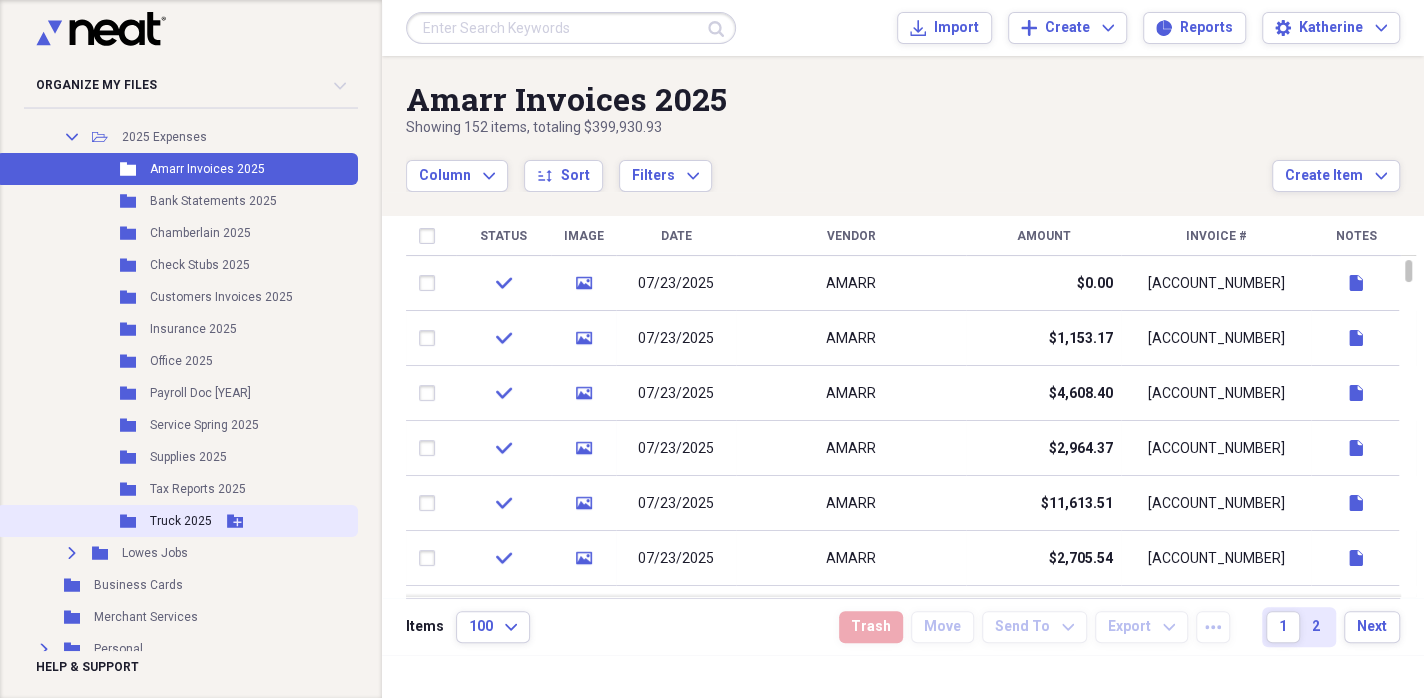 click on "Folder Truck [YEAR] Add Folder" at bounding box center (177, 521) 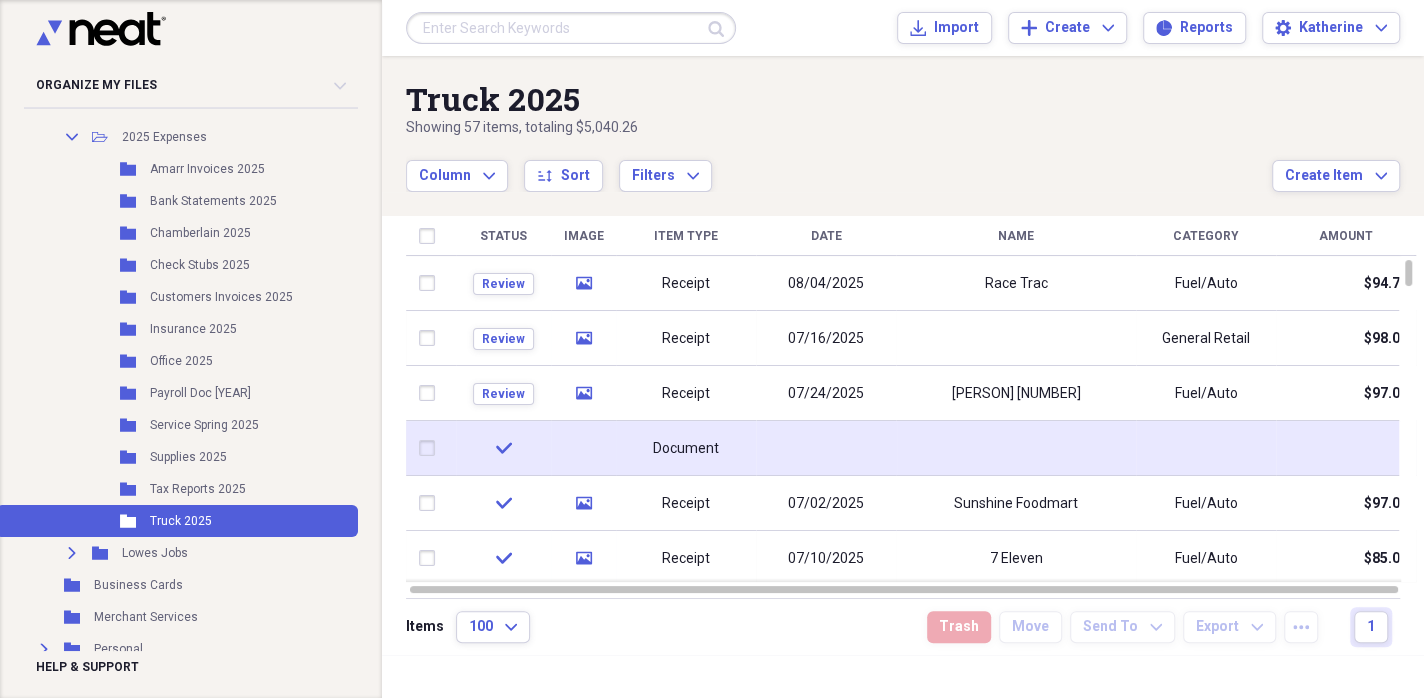click on "Document" at bounding box center [686, 449] 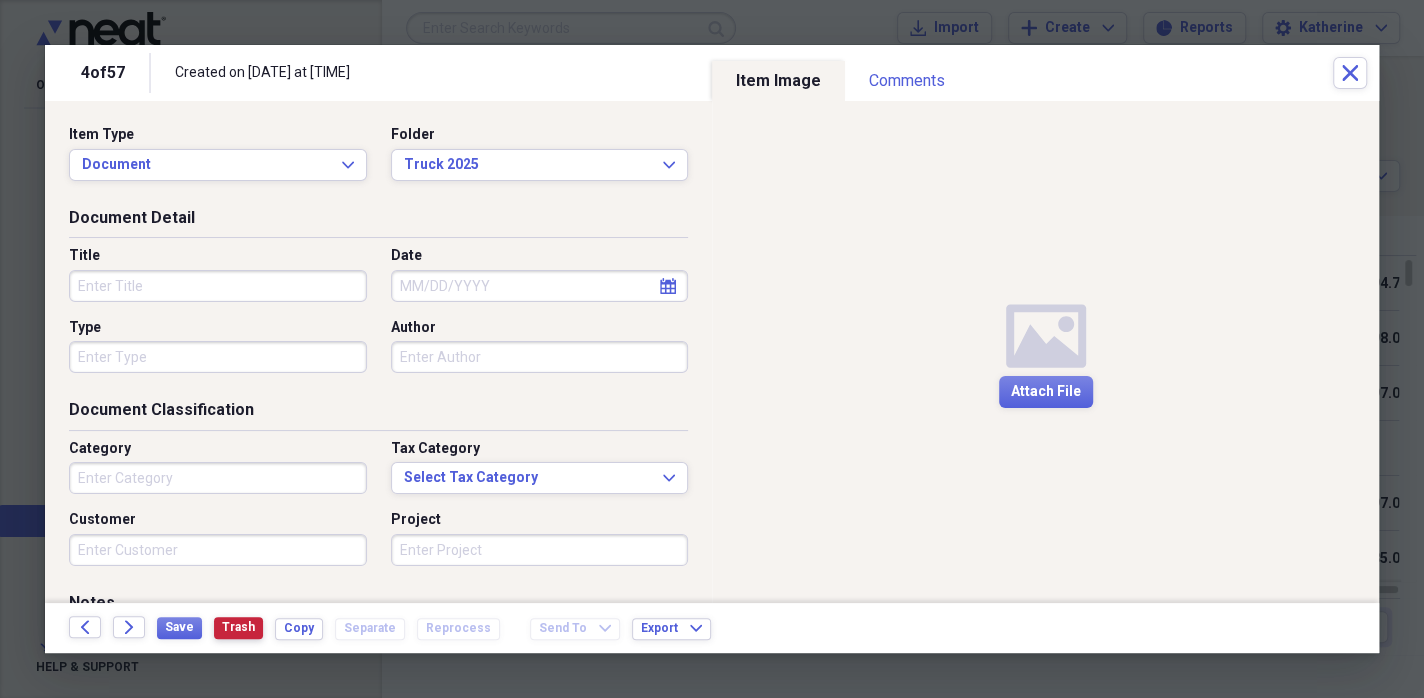 click on "Trash" at bounding box center [238, 627] 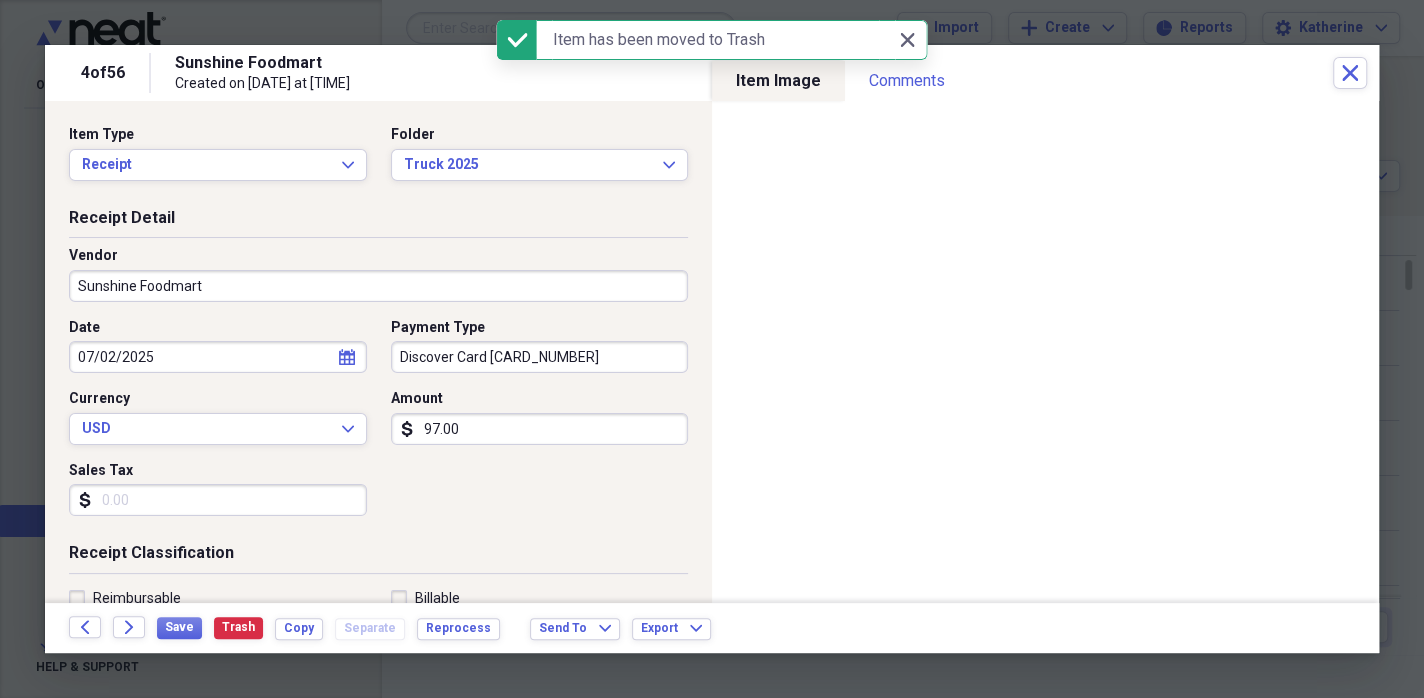 click on "[PERSON] Created on [DATE] at [TIME]" at bounding box center [754, 73] 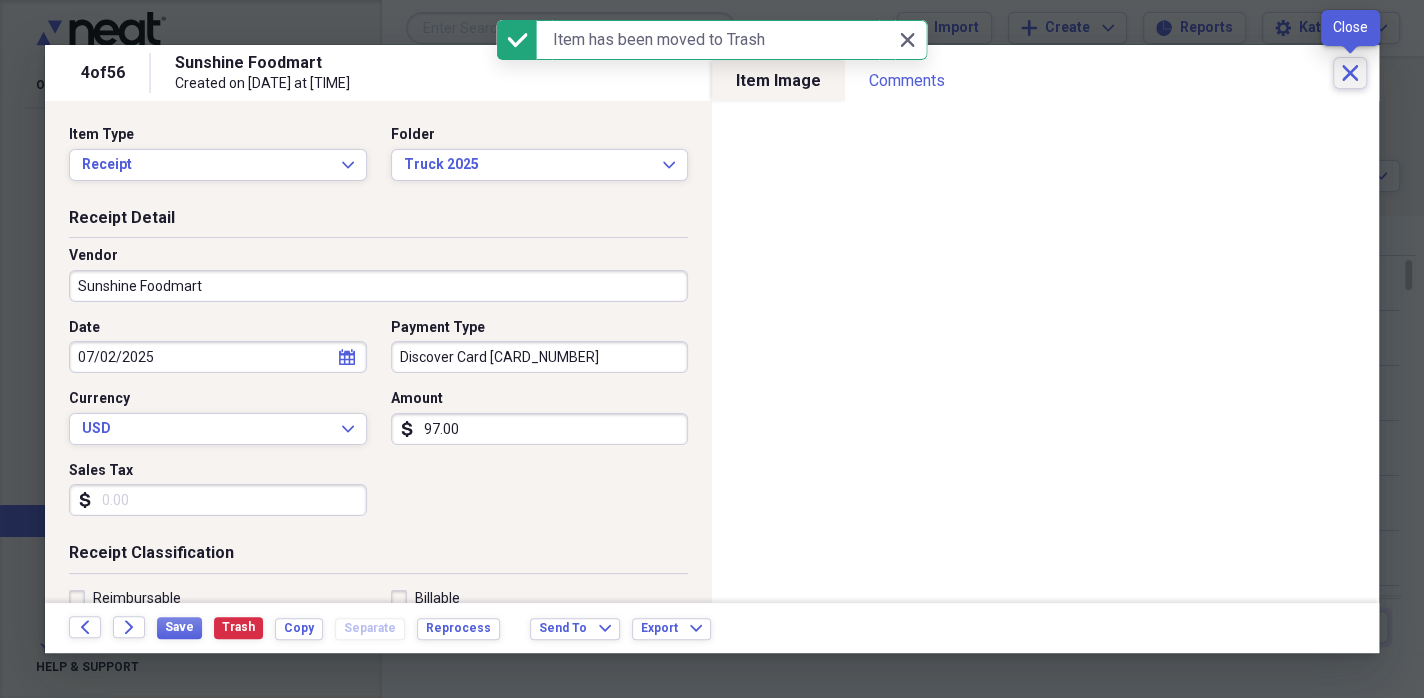 click on "Close" at bounding box center (1350, 73) 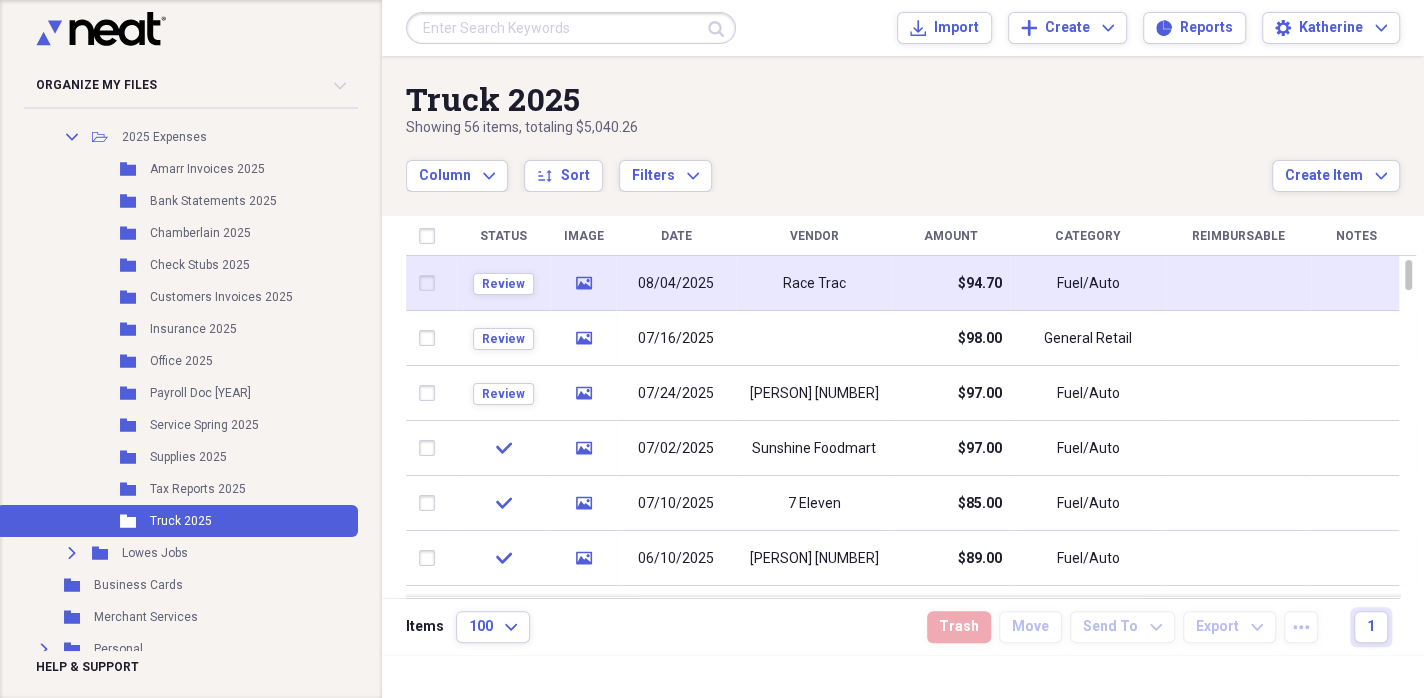 click on "08/04/2025" at bounding box center [676, 284] 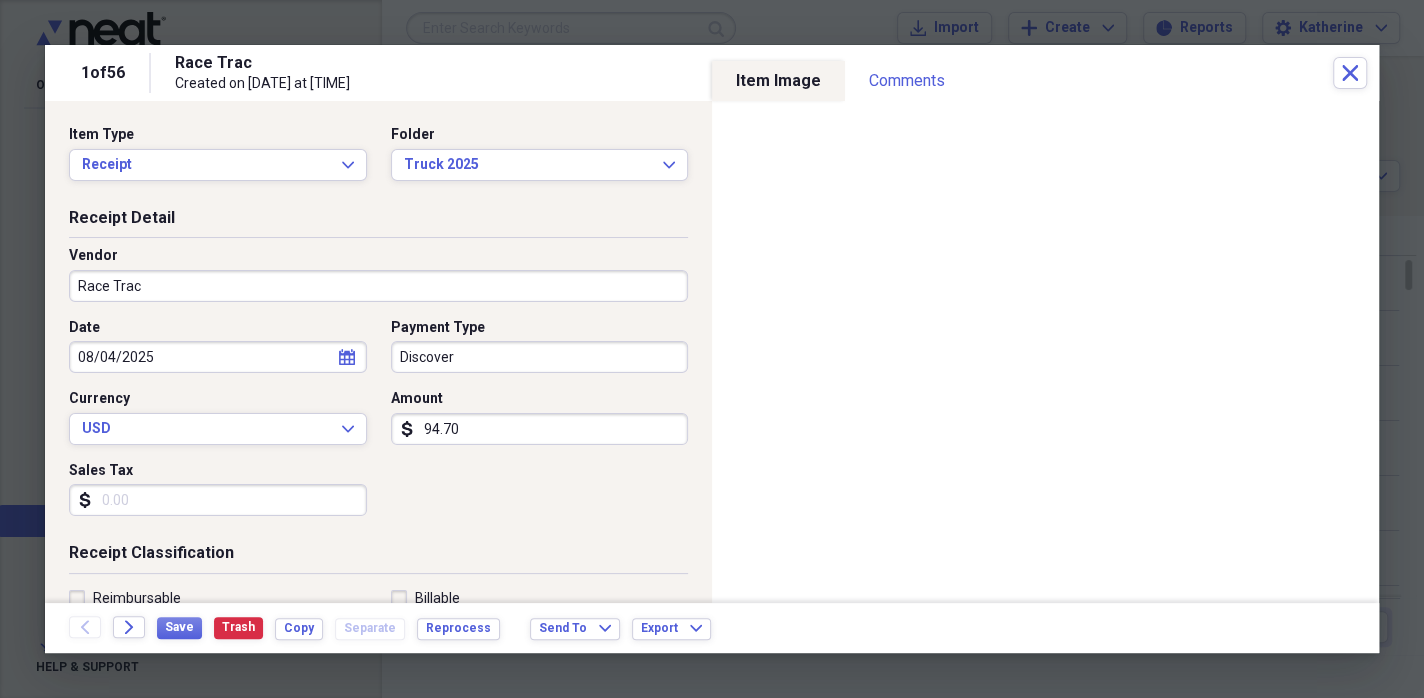 click on "Discover" at bounding box center [540, 357] 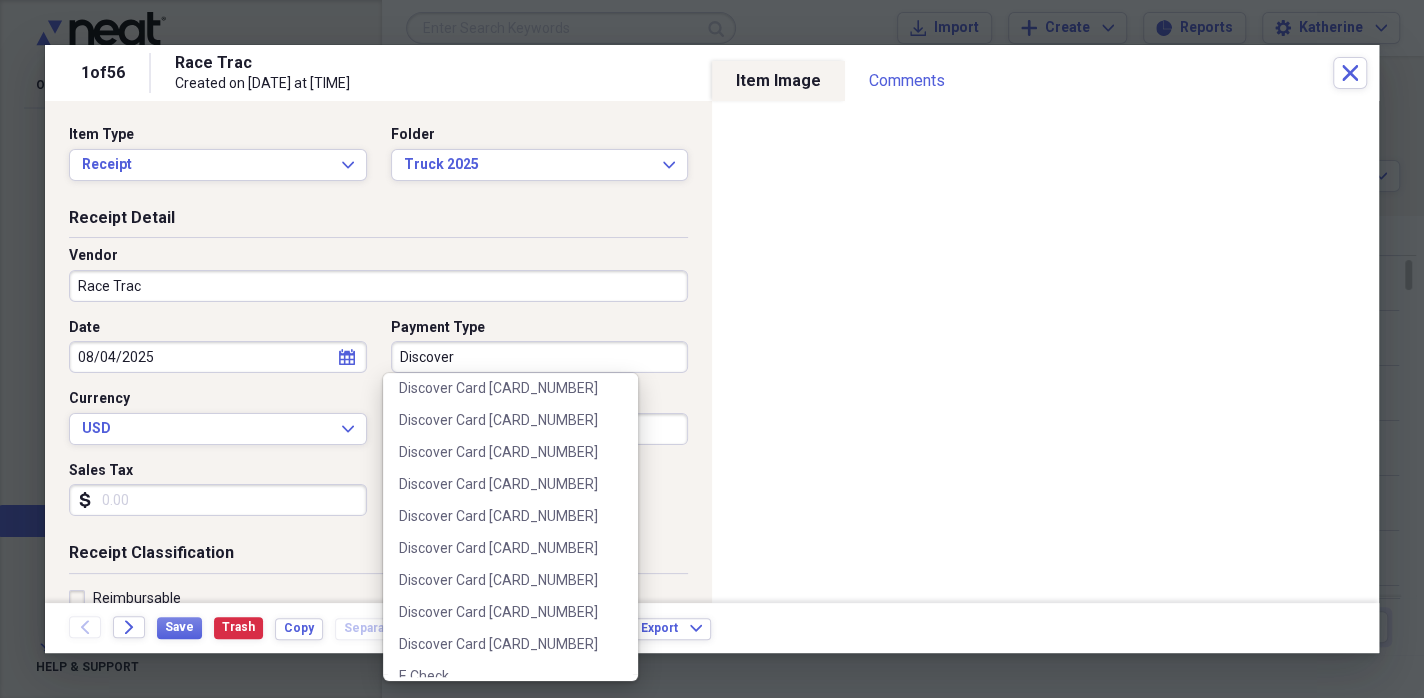 scroll, scrollTop: 500, scrollLeft: 0, axis: vertical 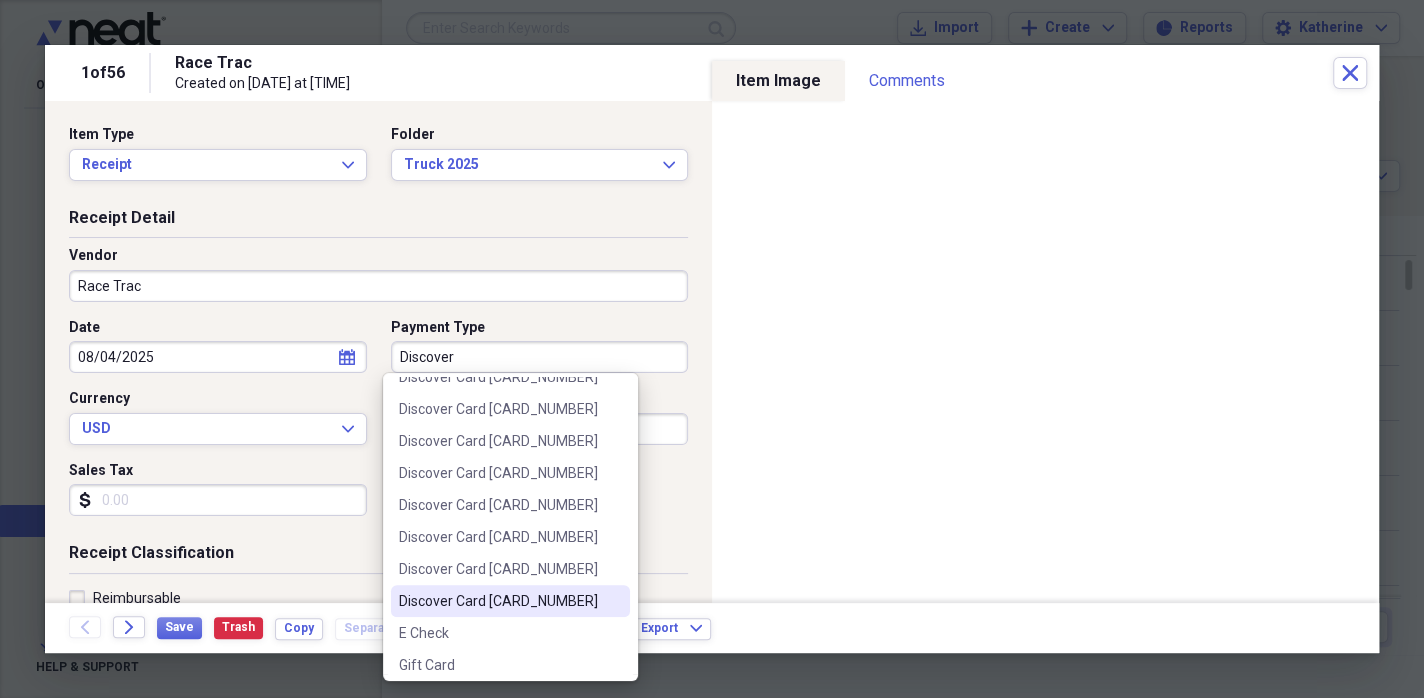 click on "Discover Card [CARD_NUMBER]" at bounding box center (498, 601) 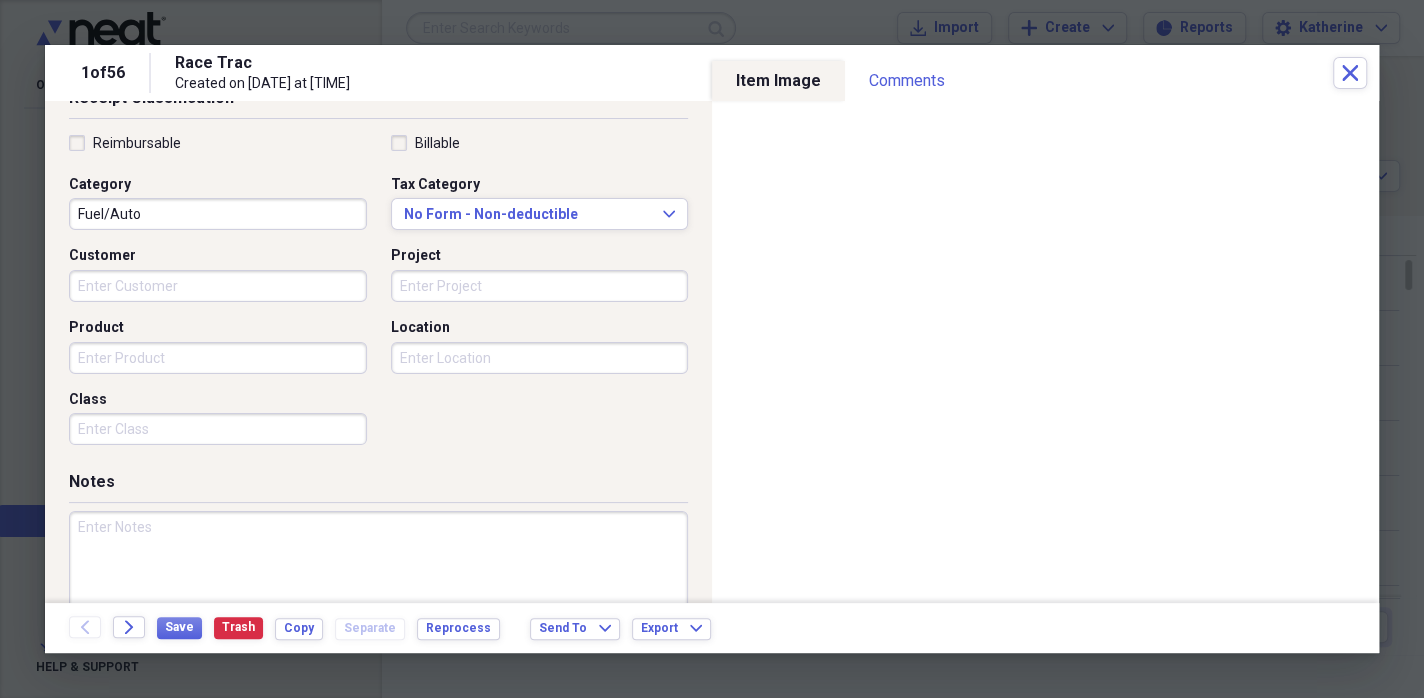 scroll, scrollTop: 517, scrollLeft: 0, axis: vertical 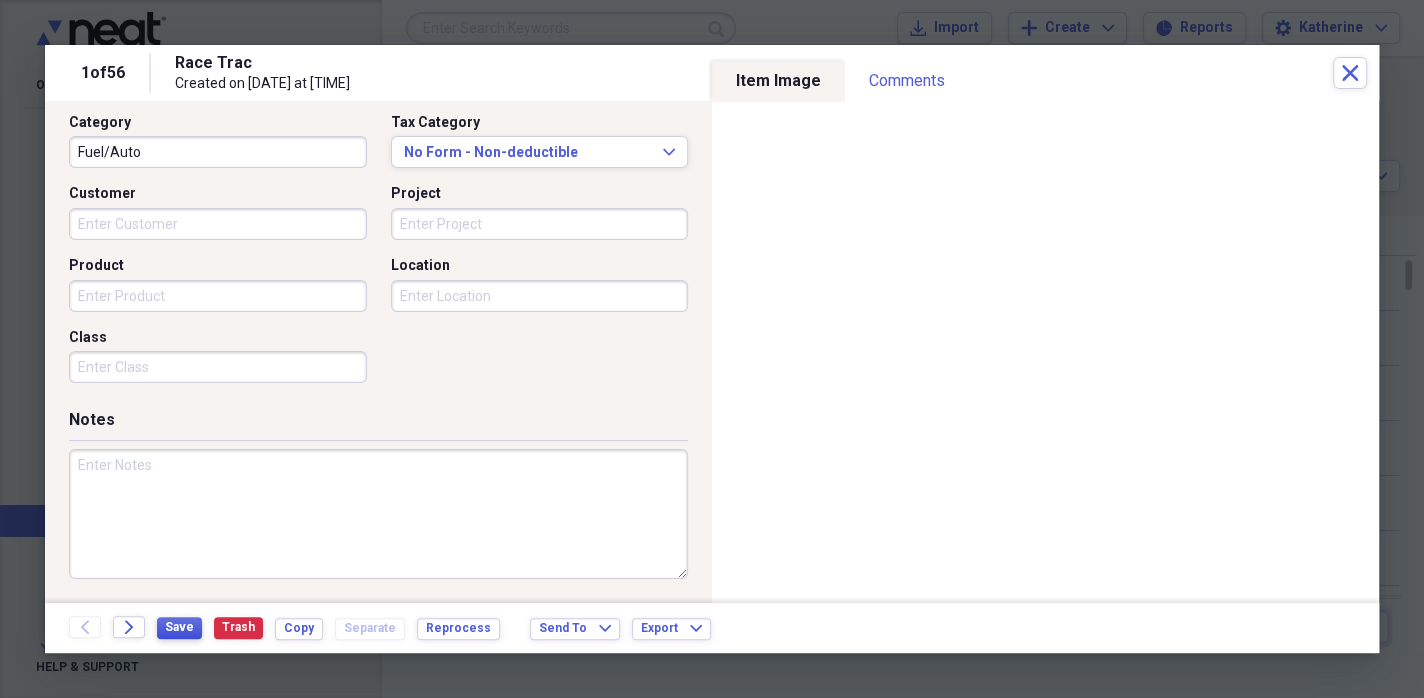 click on "Save" at bounding box center (179, 627) 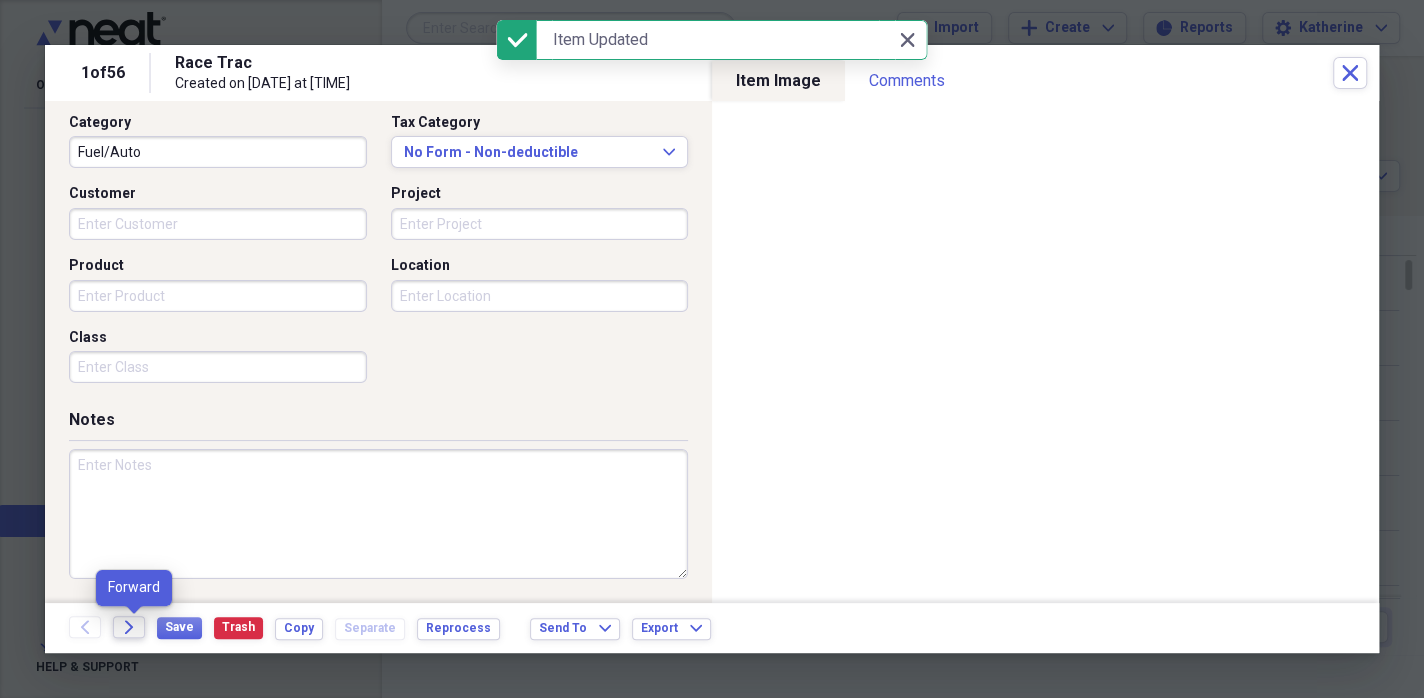 click on "Forward" 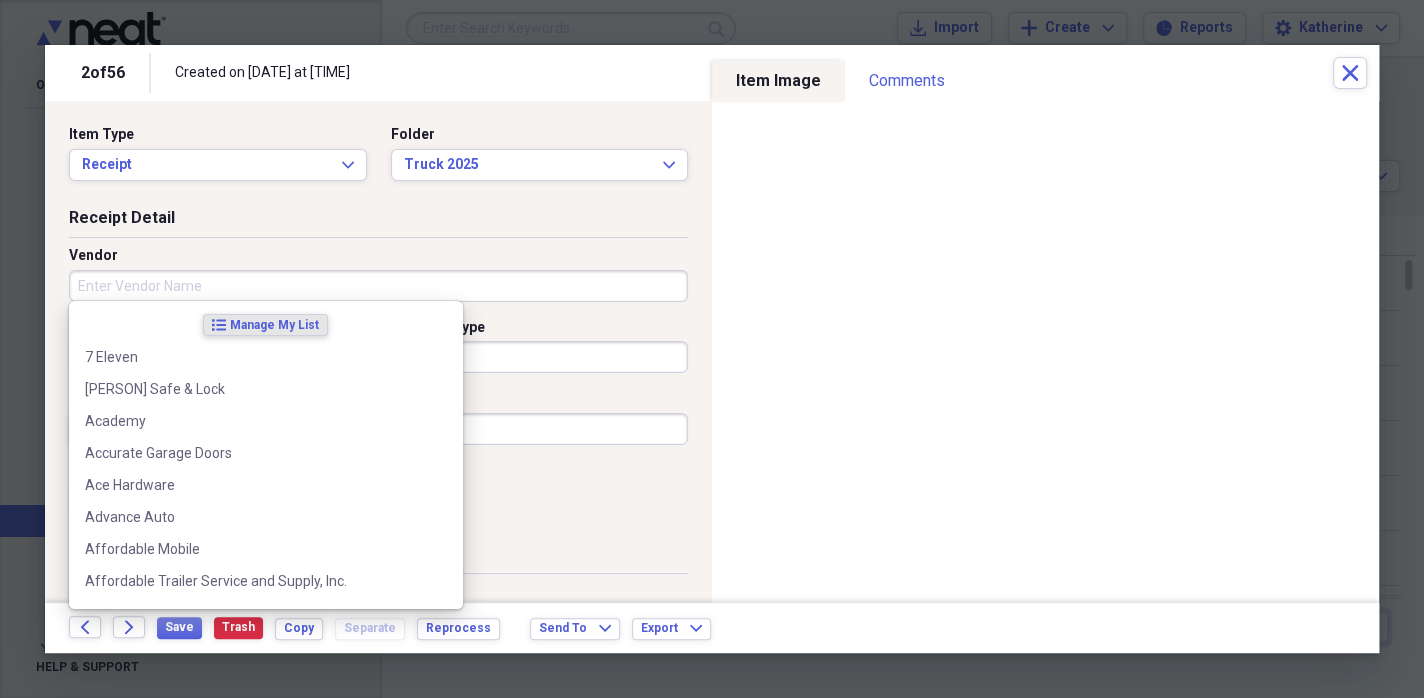 click on "Vendor" at bounding box center [378, 286] 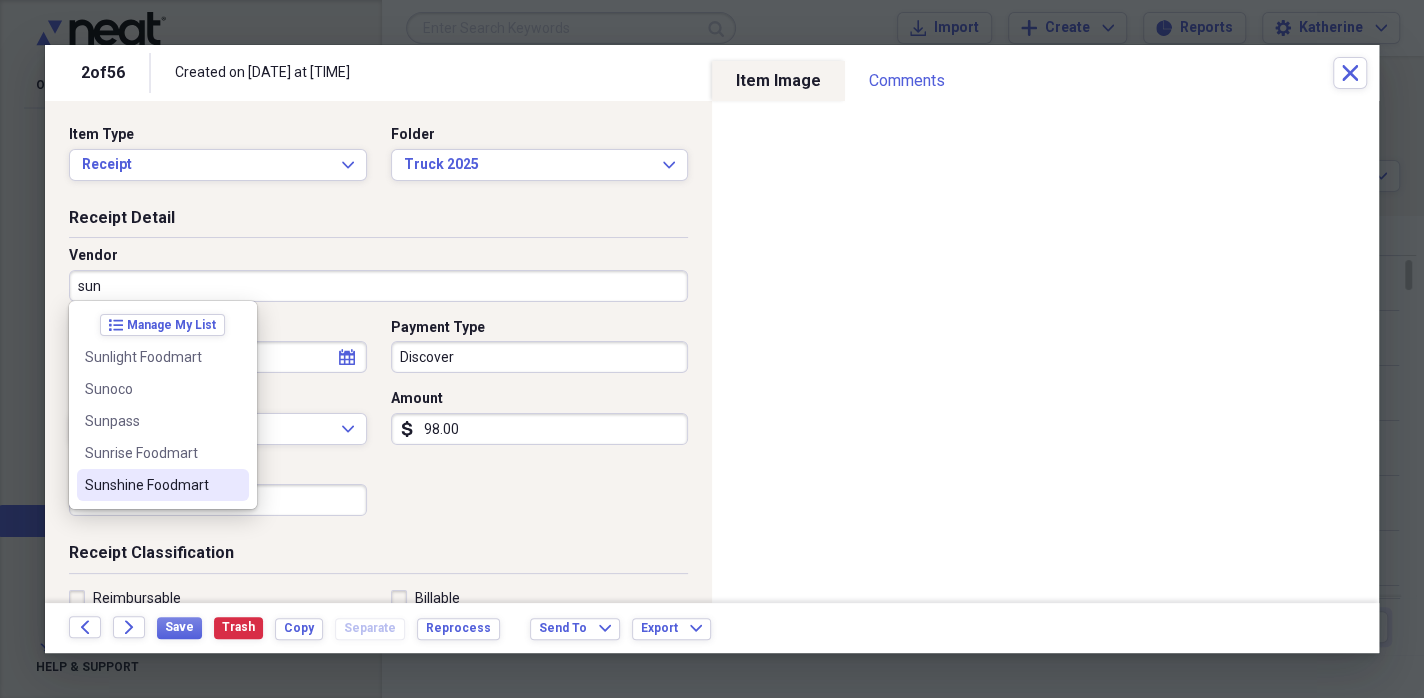 type on "Sunshine Foodmart" 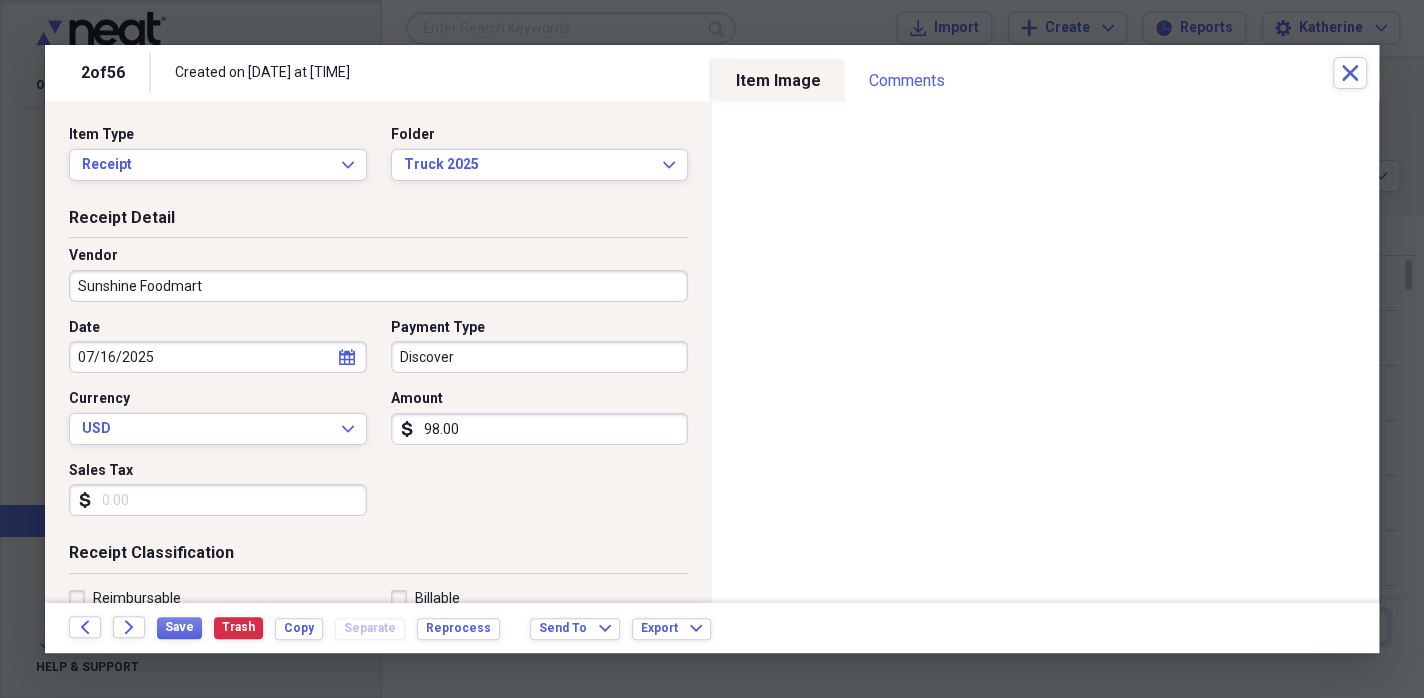 type on "Fuel/Auto" 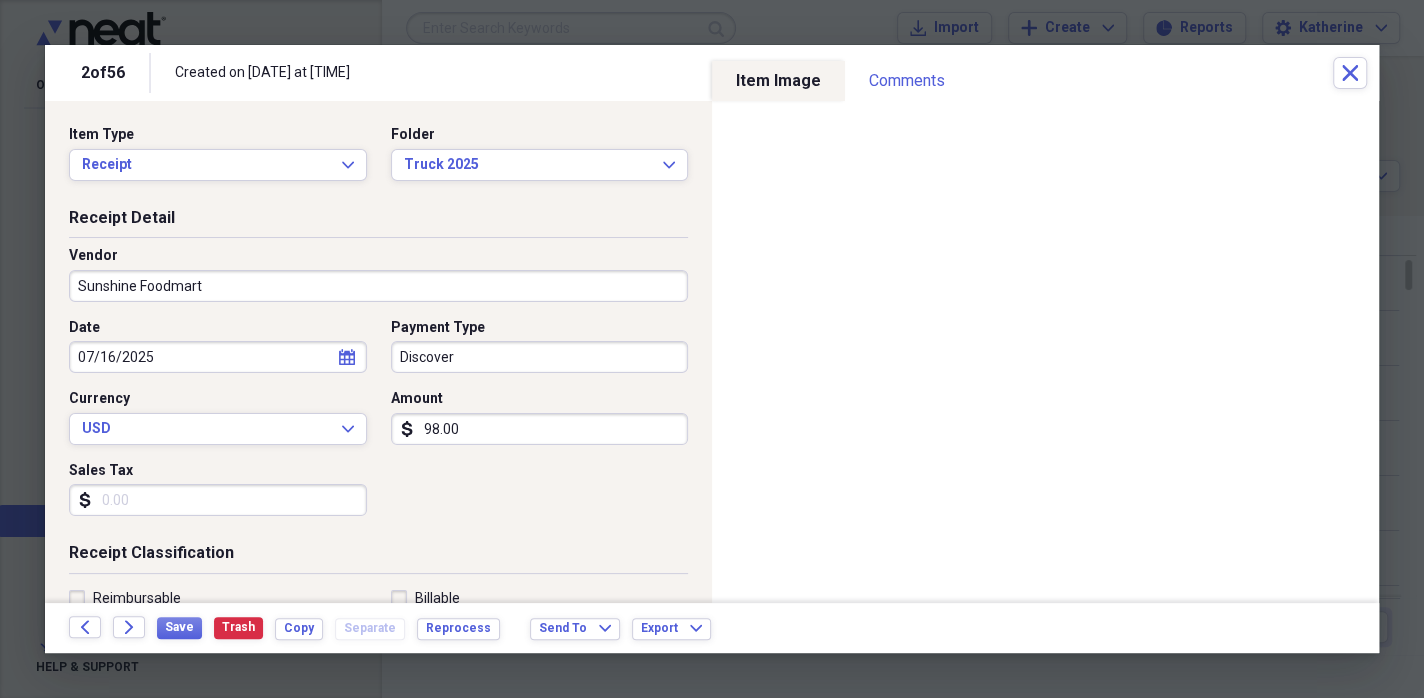 select on "6" 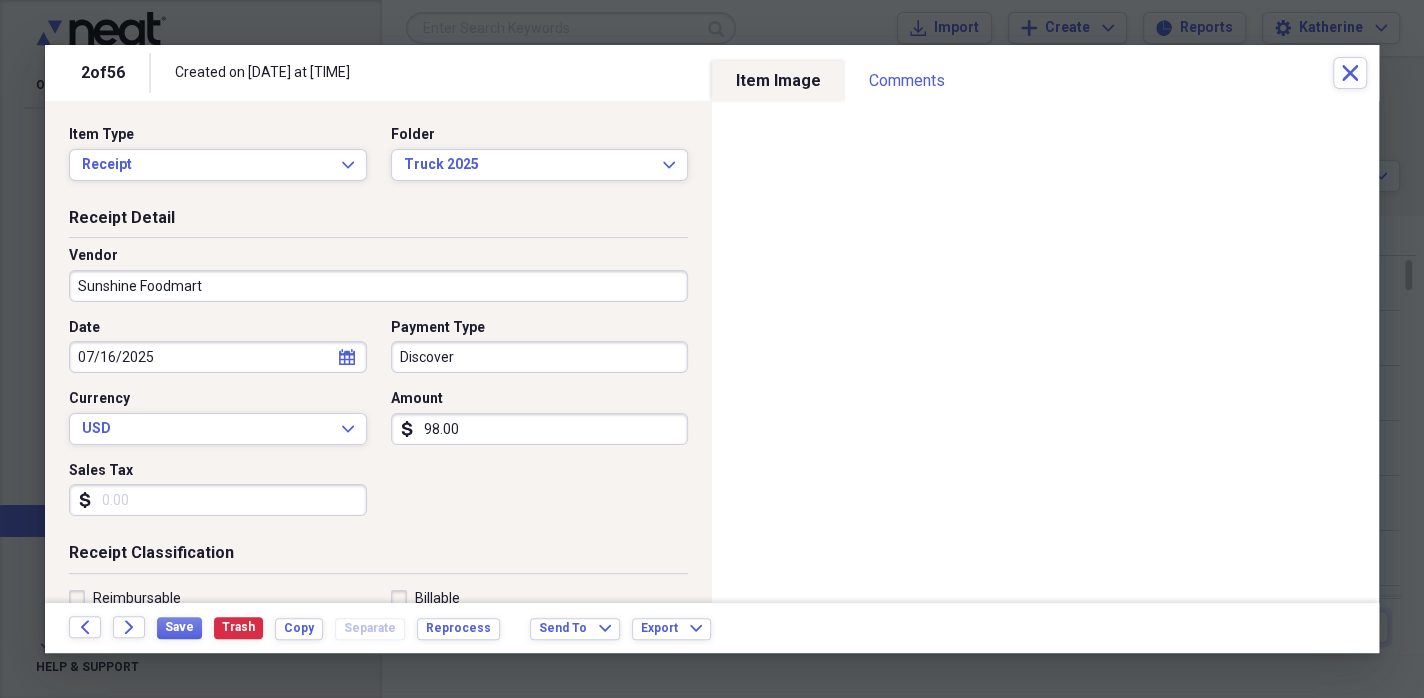 click on "Date [DATE] calendar Calendar Payment Type Discover Currency USD Expand Amount dollar-sign [AMOUNT] Sales Tax dollar-sign" at bounding box center (378, 425) 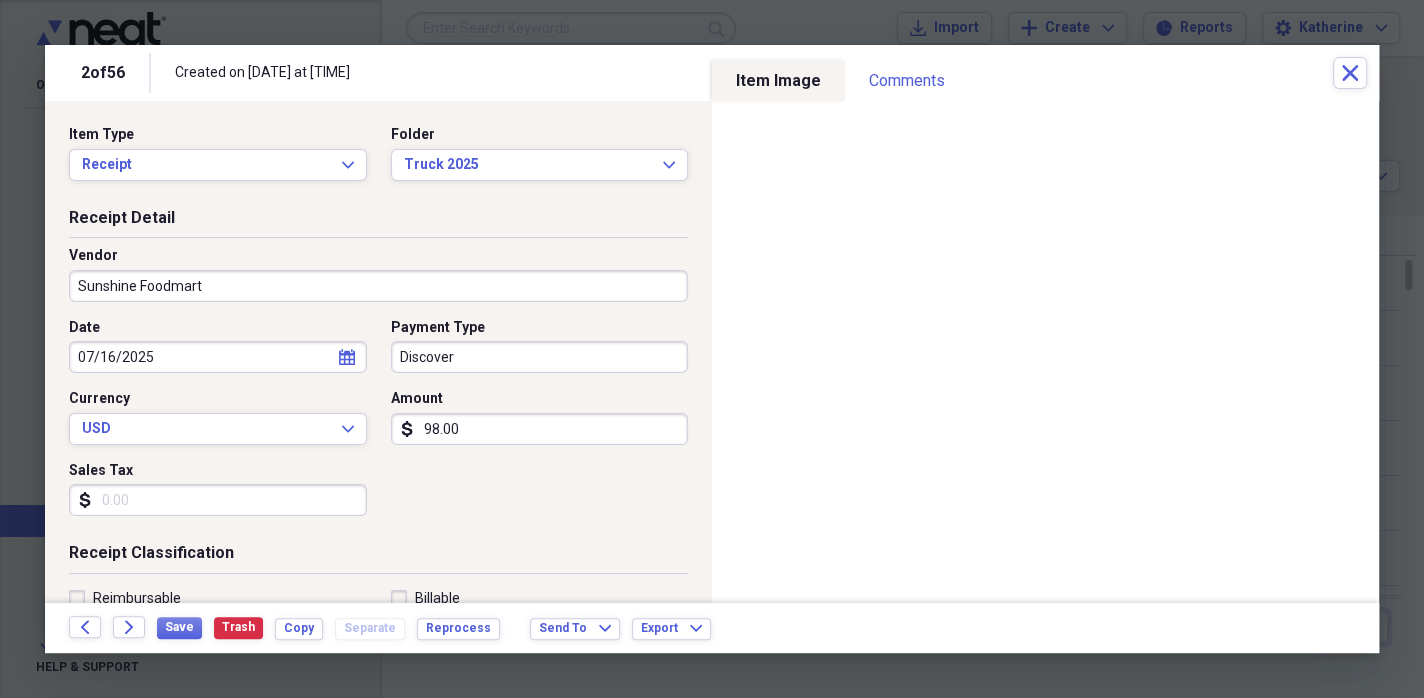 scroll, scrollTop: 300, scrollLeft: 0, axis: vertical 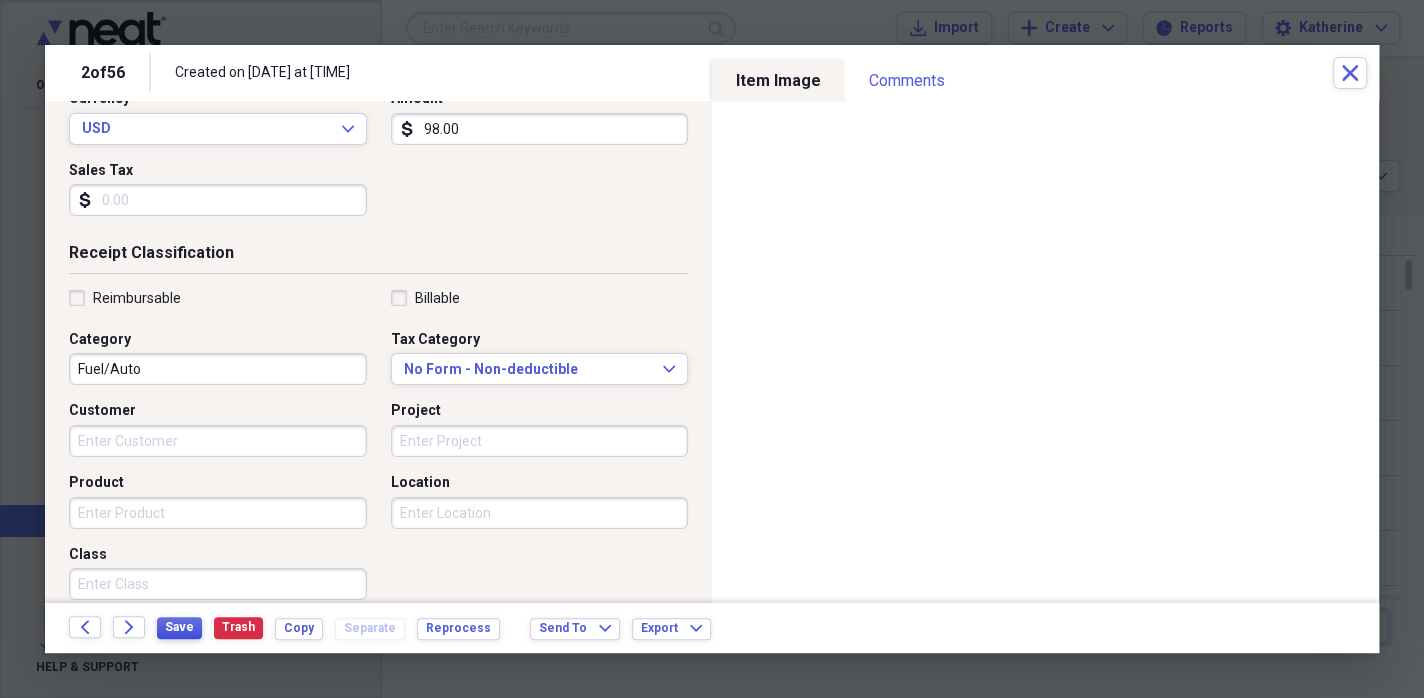 click on "Save" at bounding box center (179, 627) 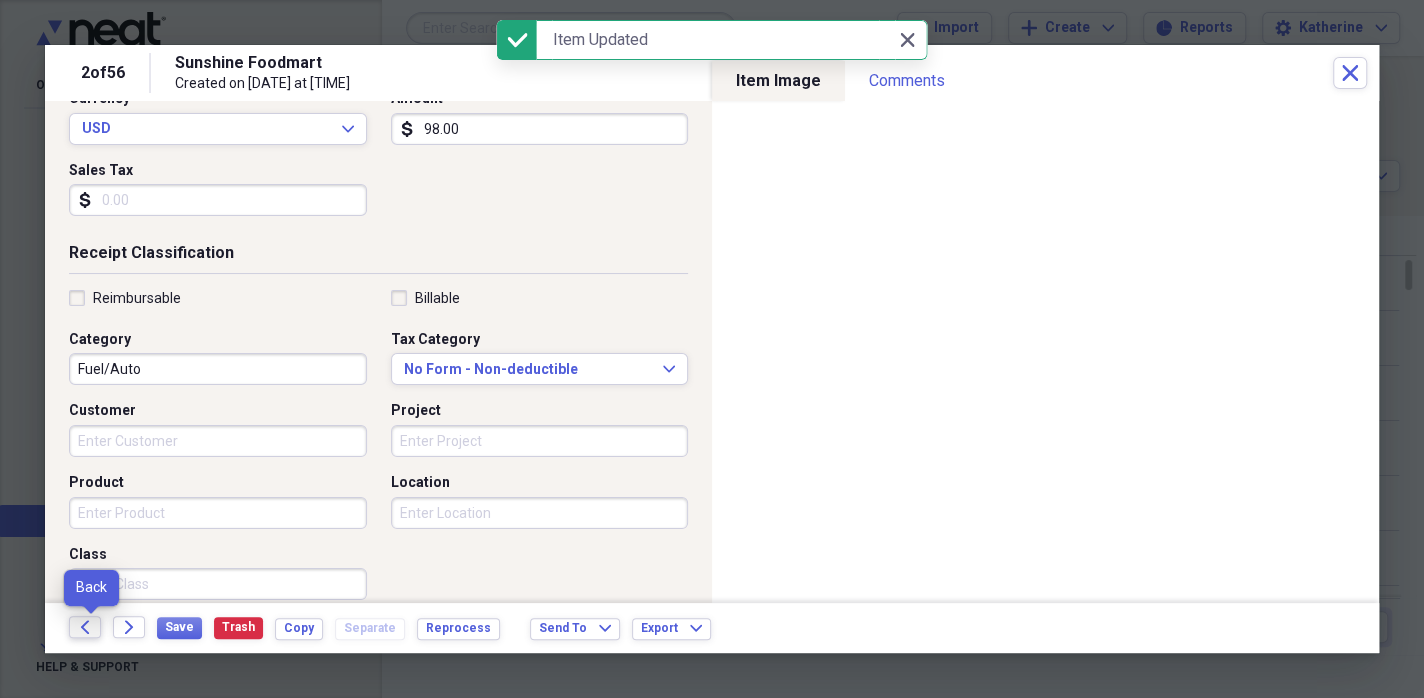 click on "Back" at bounding box center [85, 627] 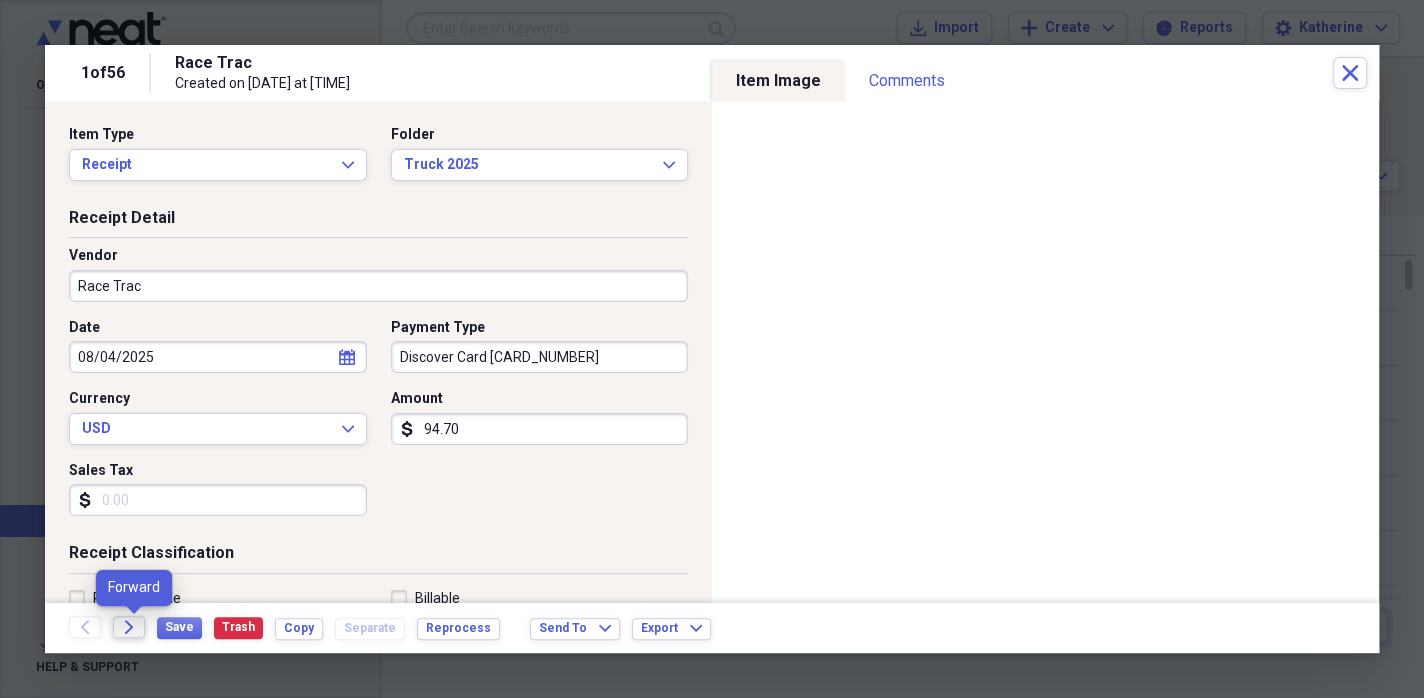 click on "Forward" at bounding box center [129, 627] 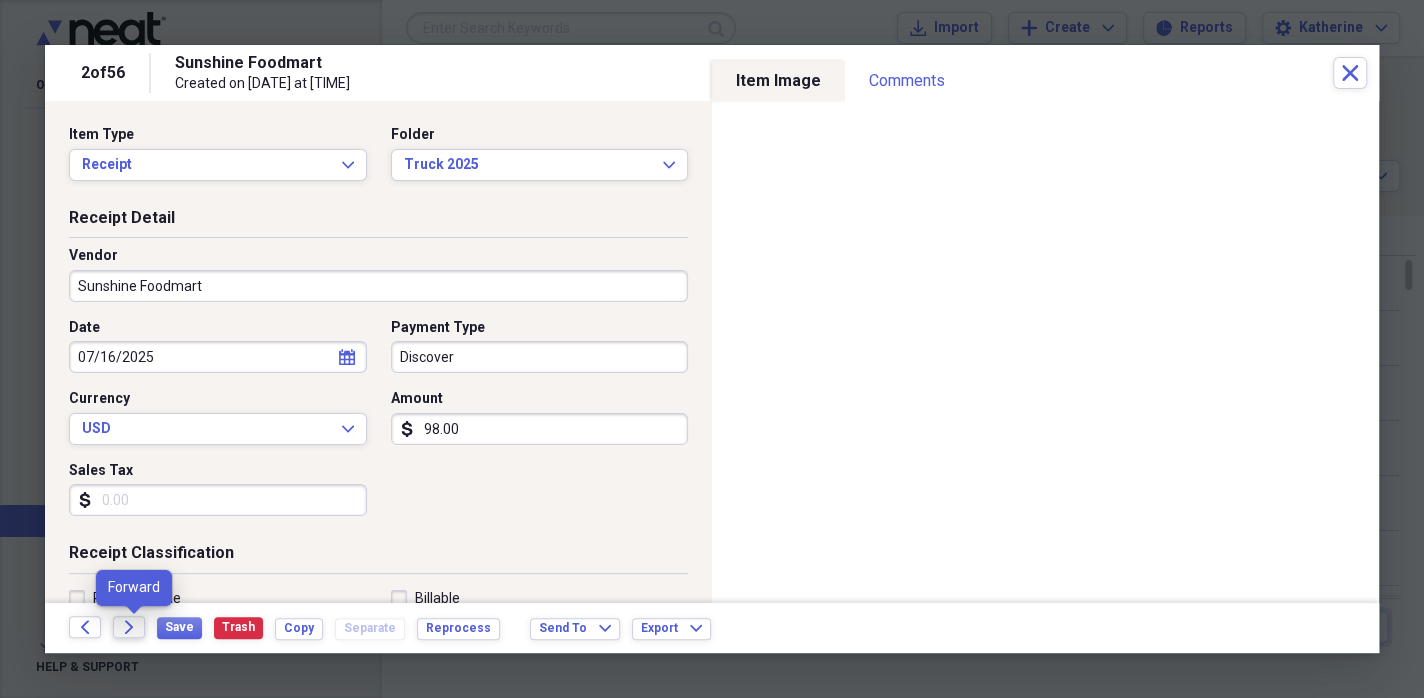 click on "Forward" 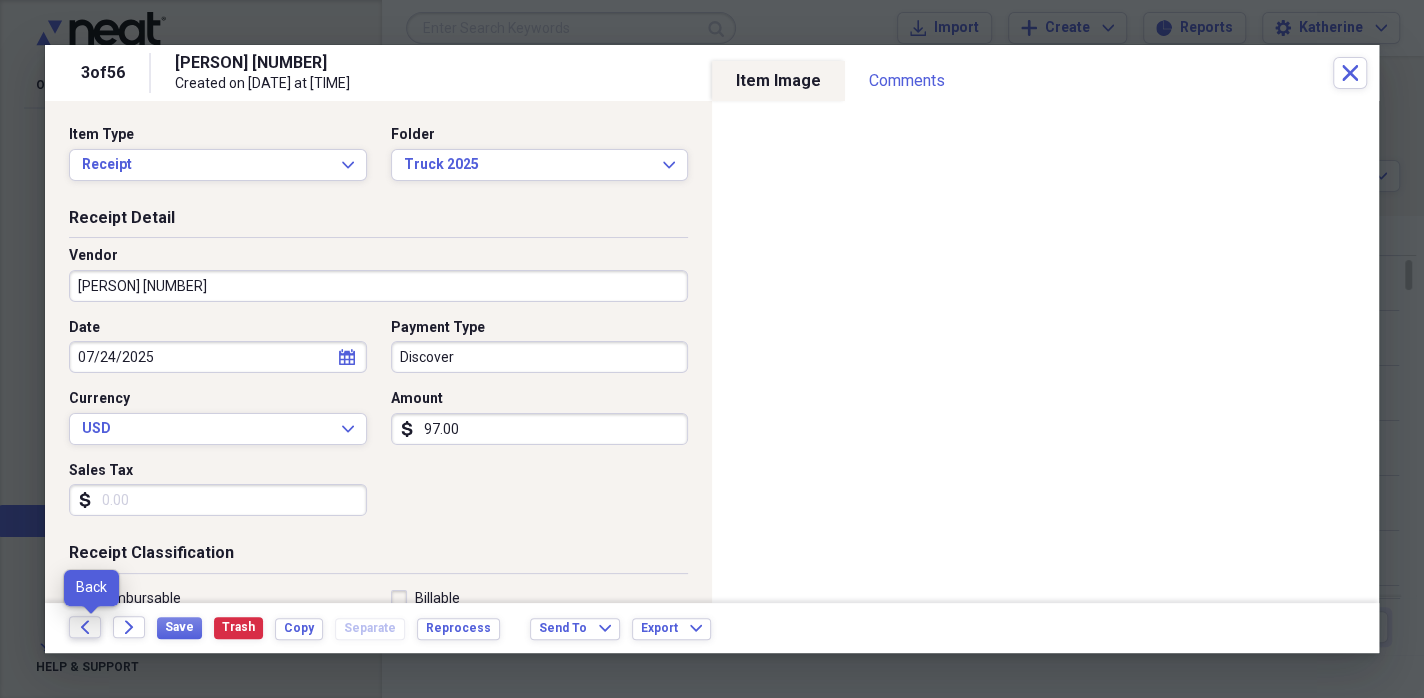 click on "Back" at bounding box center [85, 627] 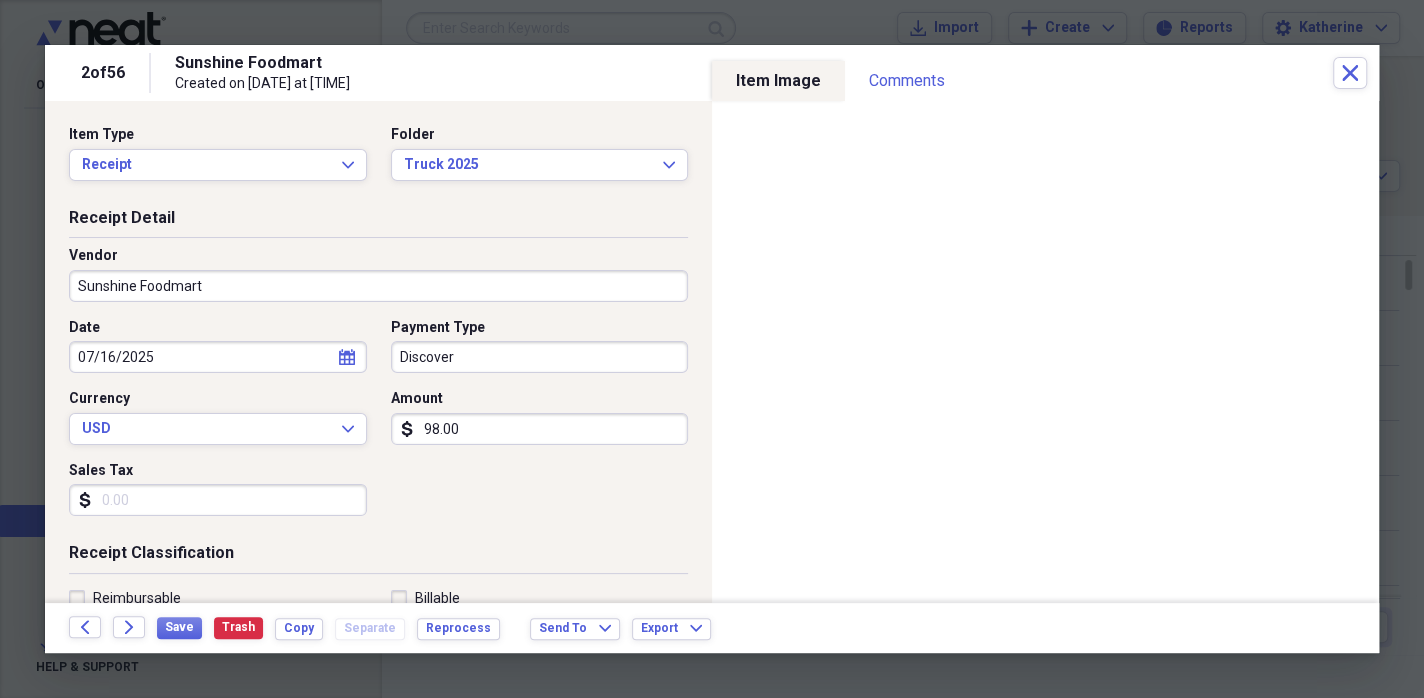 click on "Discover" at bounding box center (540, 357) 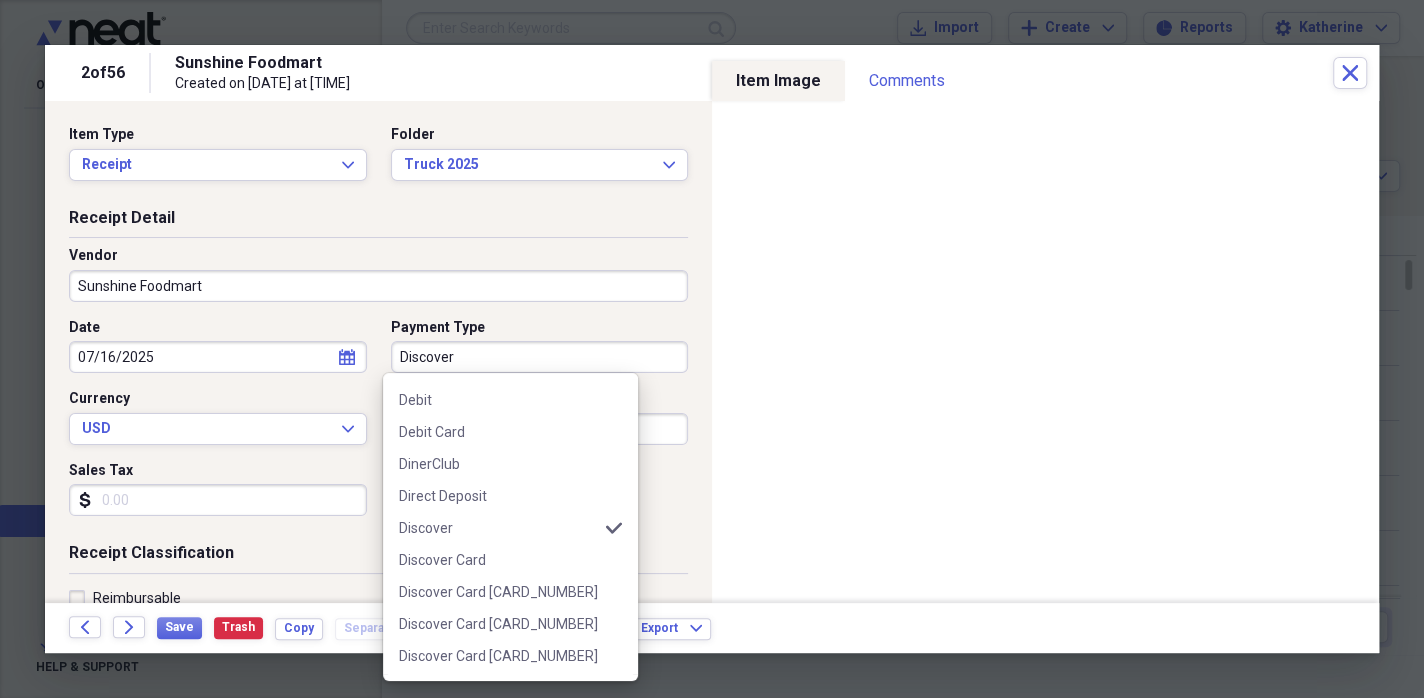 scroll, scrollTop: 500, scrollLeft: 0, axis: vertical 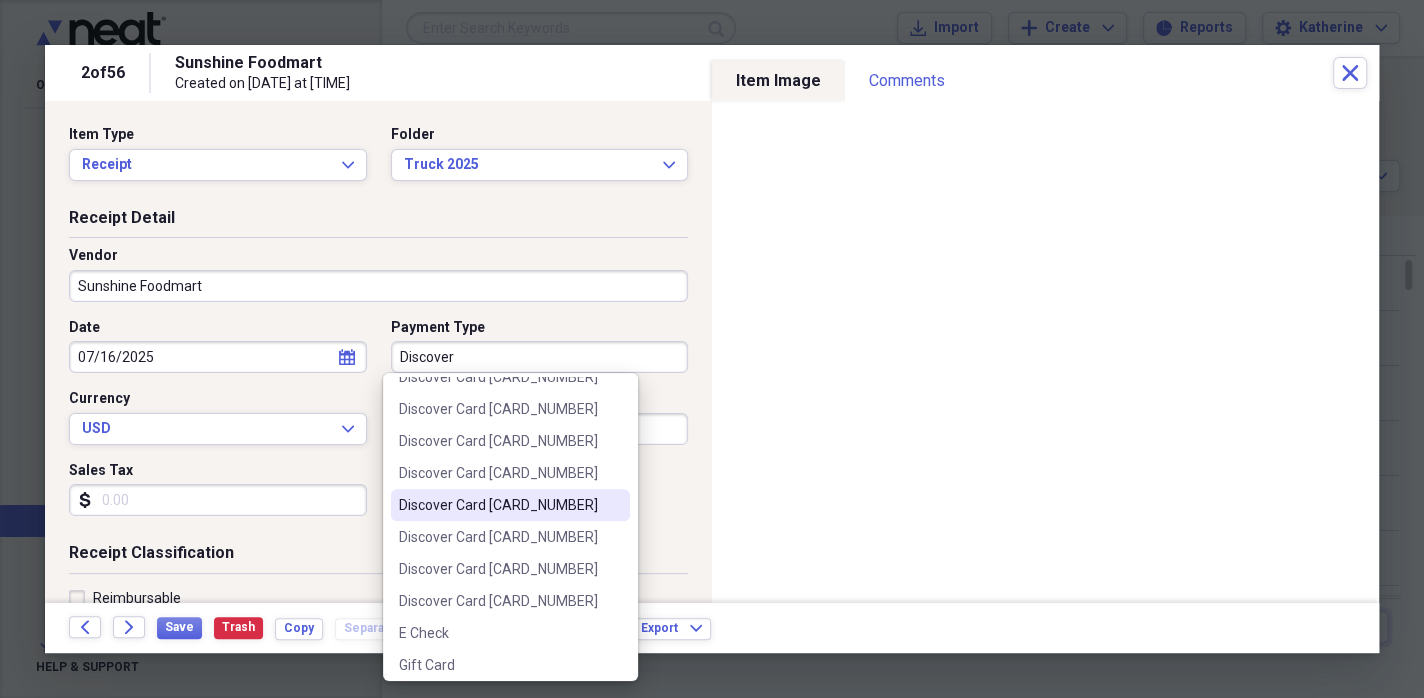 click on "Discover Card [CARD_NUMBER]" at bounding box center (498, 505) 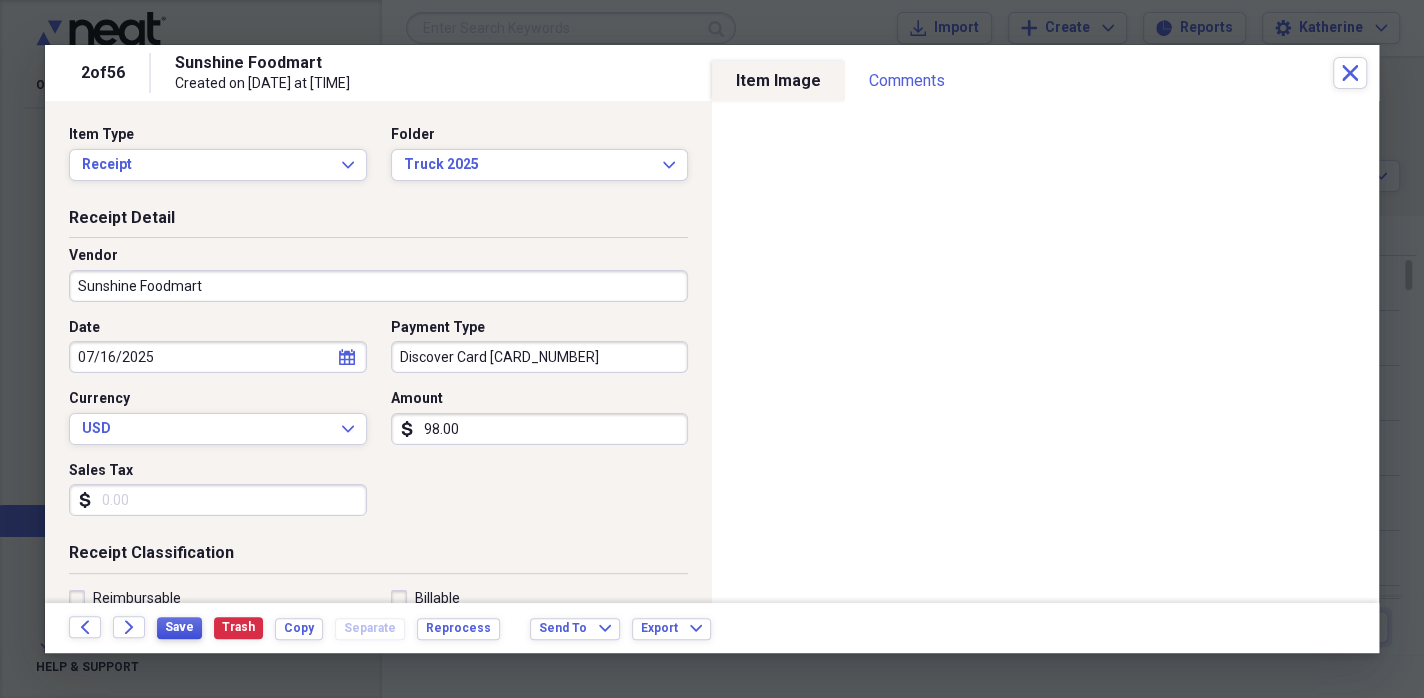 click on "Save" at bounding box center (179, 627) 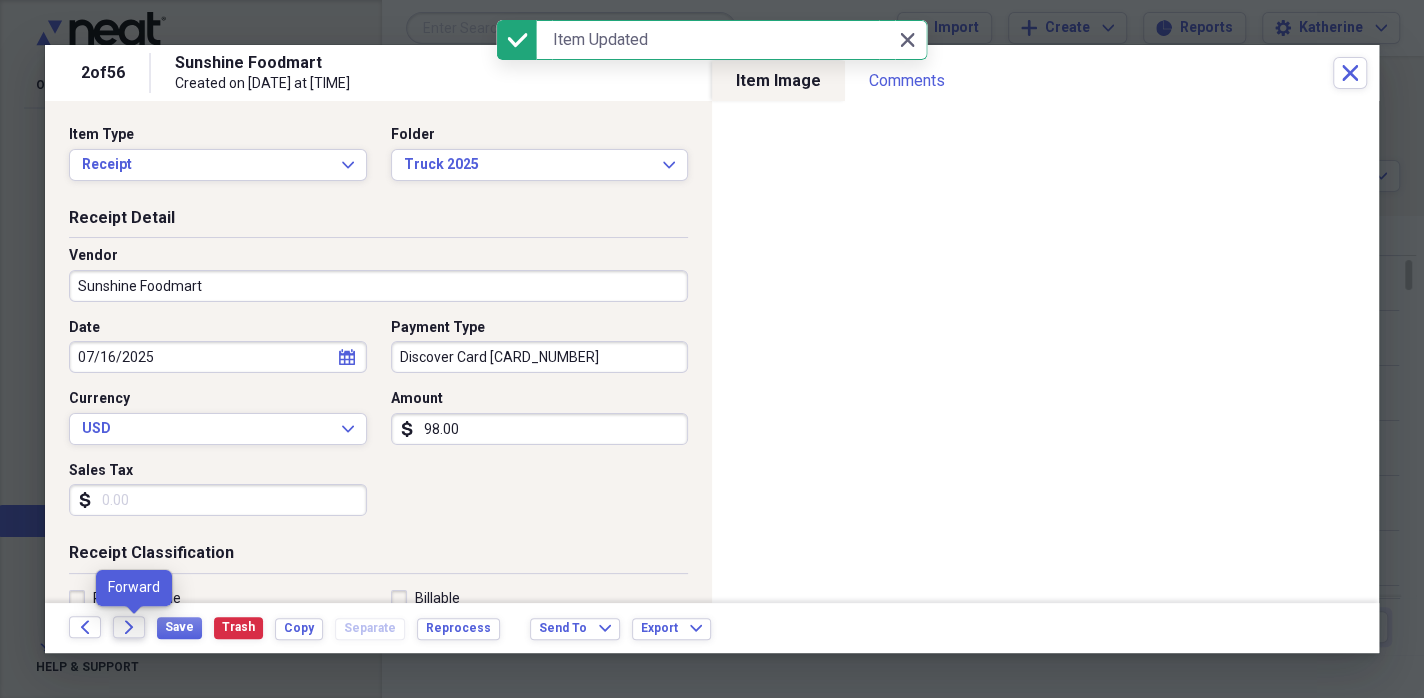 click on "Forward" 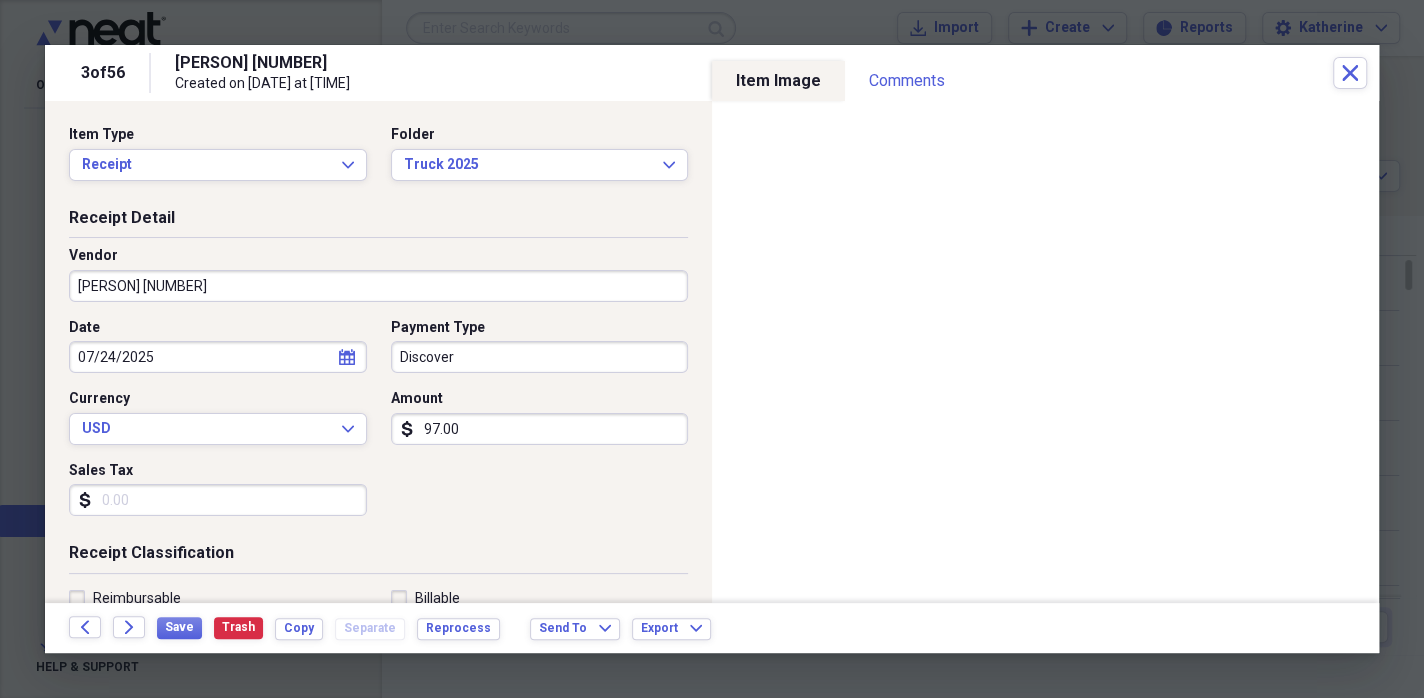 click on "Discover" at bounding box center (540, 357) 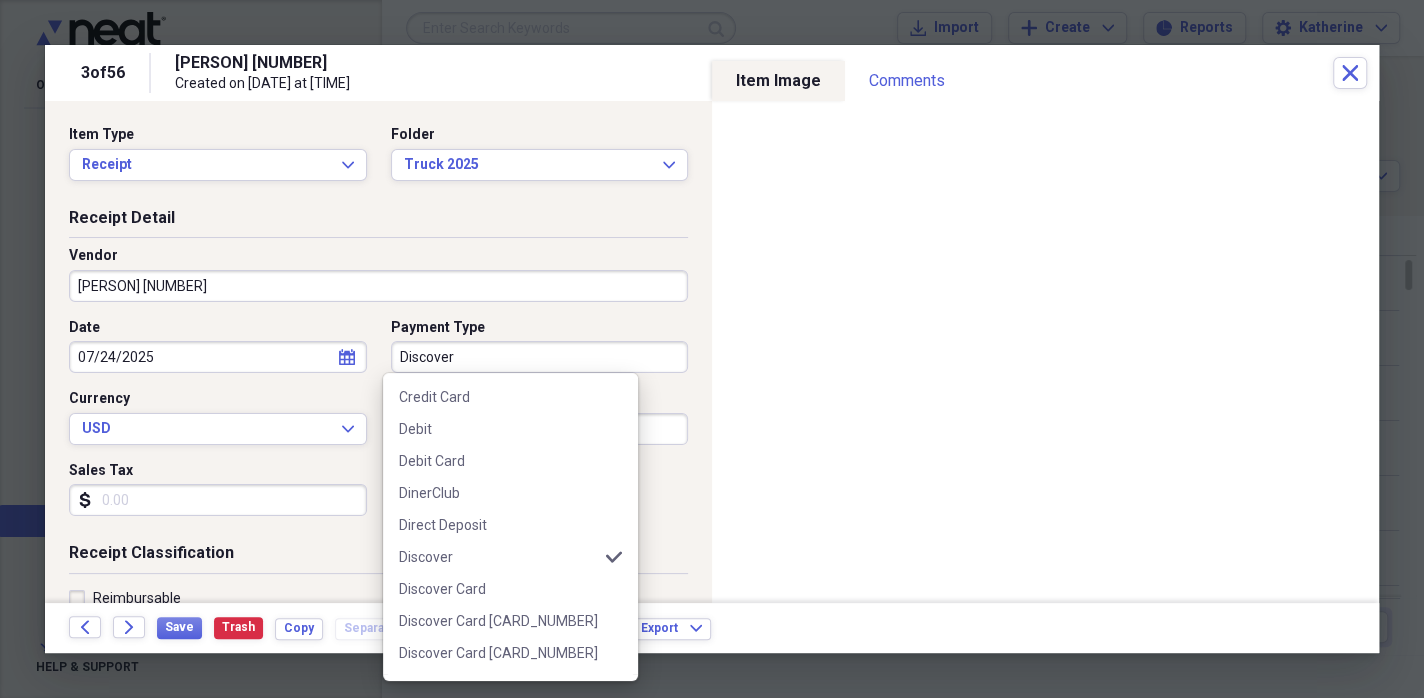 scroll, scrollTop: 500, scrollLeft: 0, axis: vertical 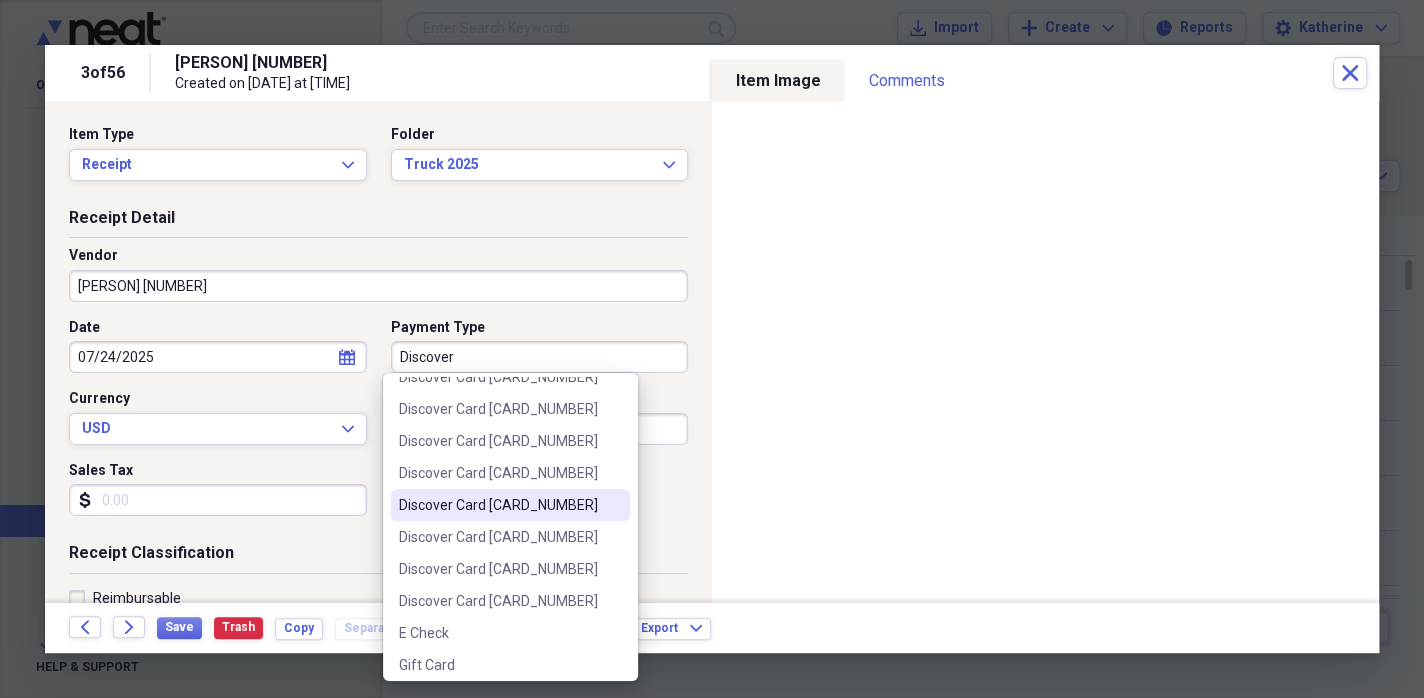 click on "Discover Card [CARD_NUMBER]" at bounding box center [498, 505] 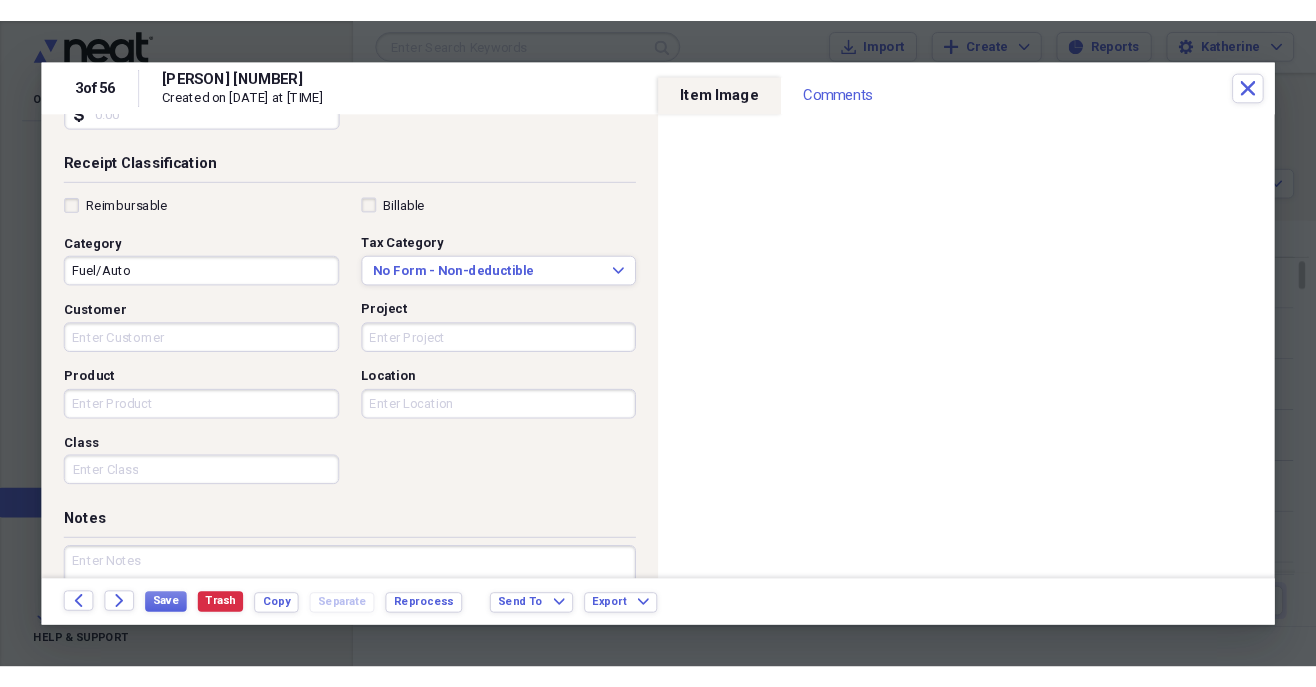 scroll, scrollTop: 400, scrollLeft: 0, axis: vertical 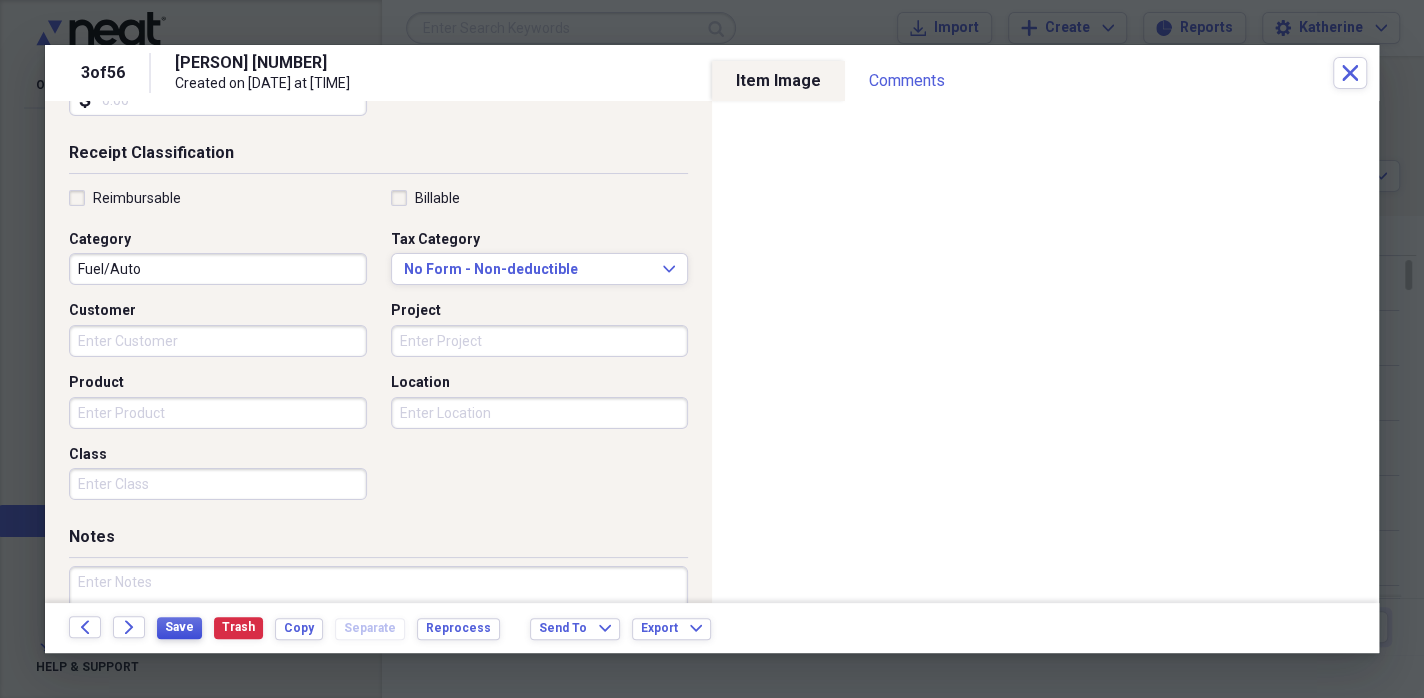 click on "Save" at bounding box center [179, 627] 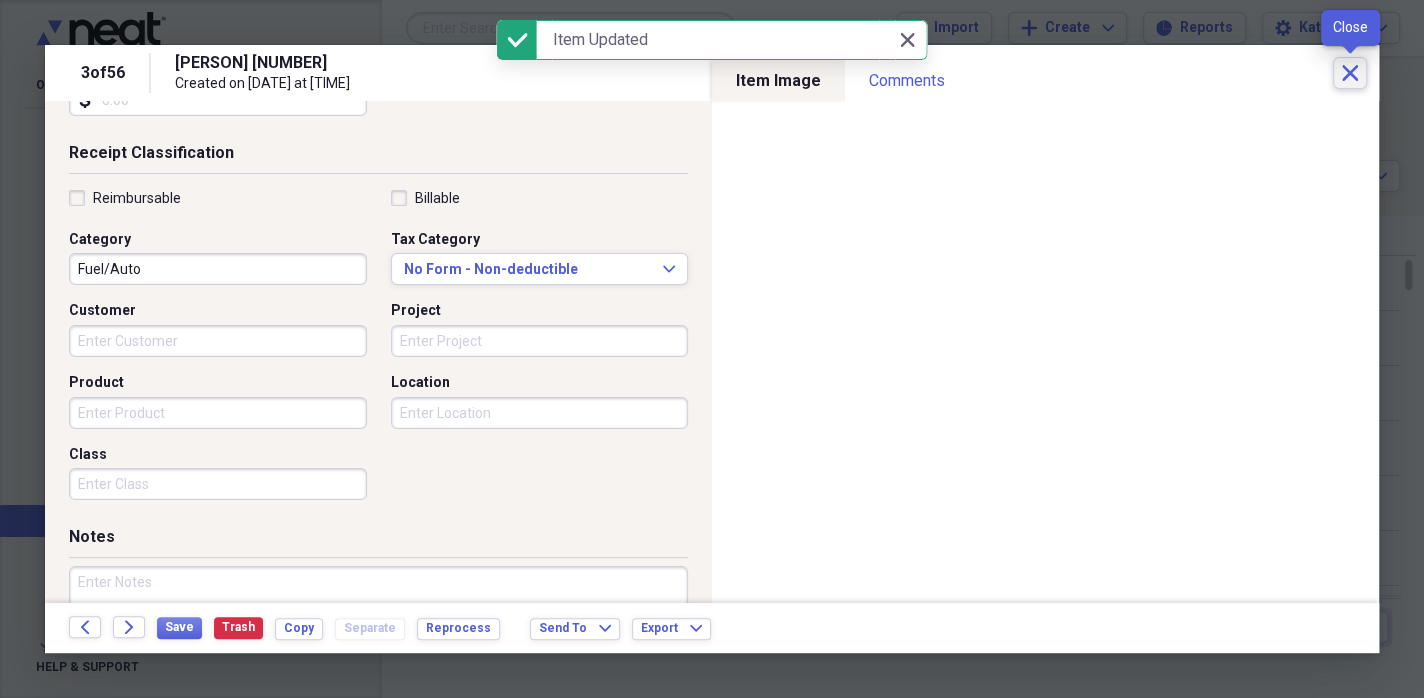 click on "Close" 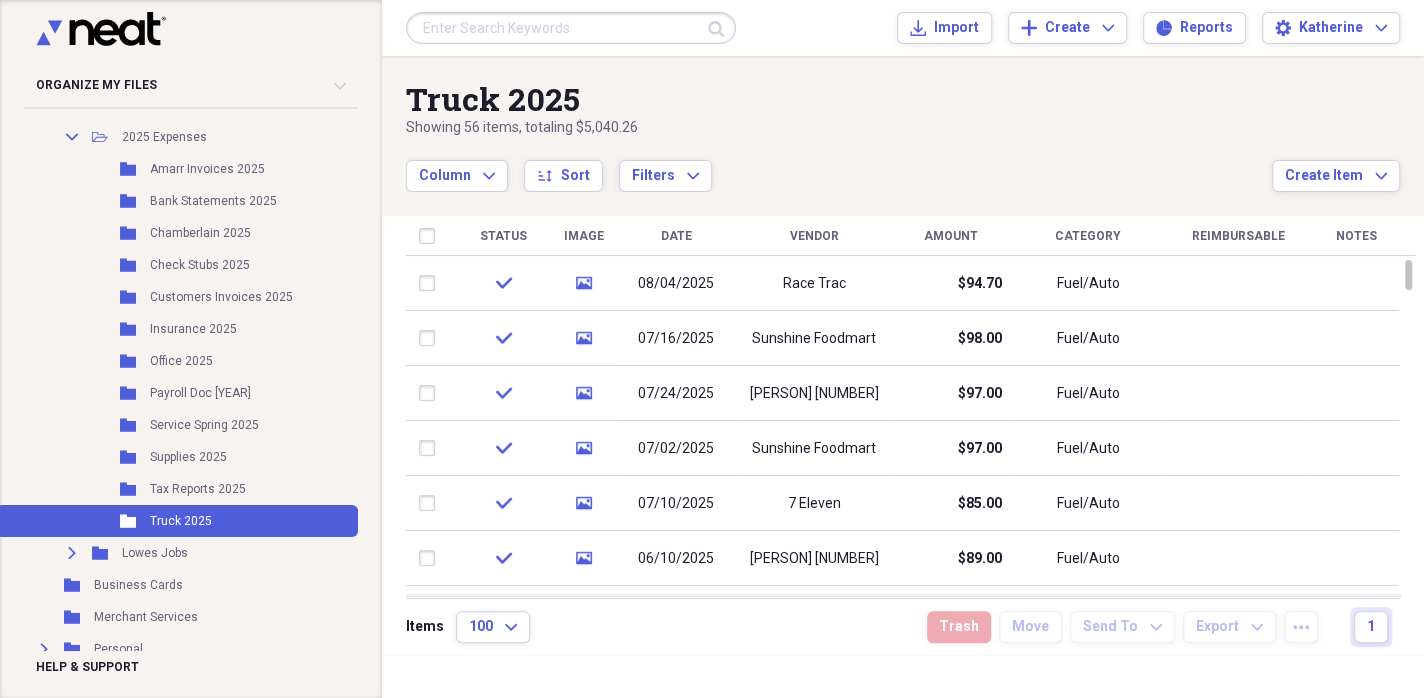 click at bounding box center [903, 676] 